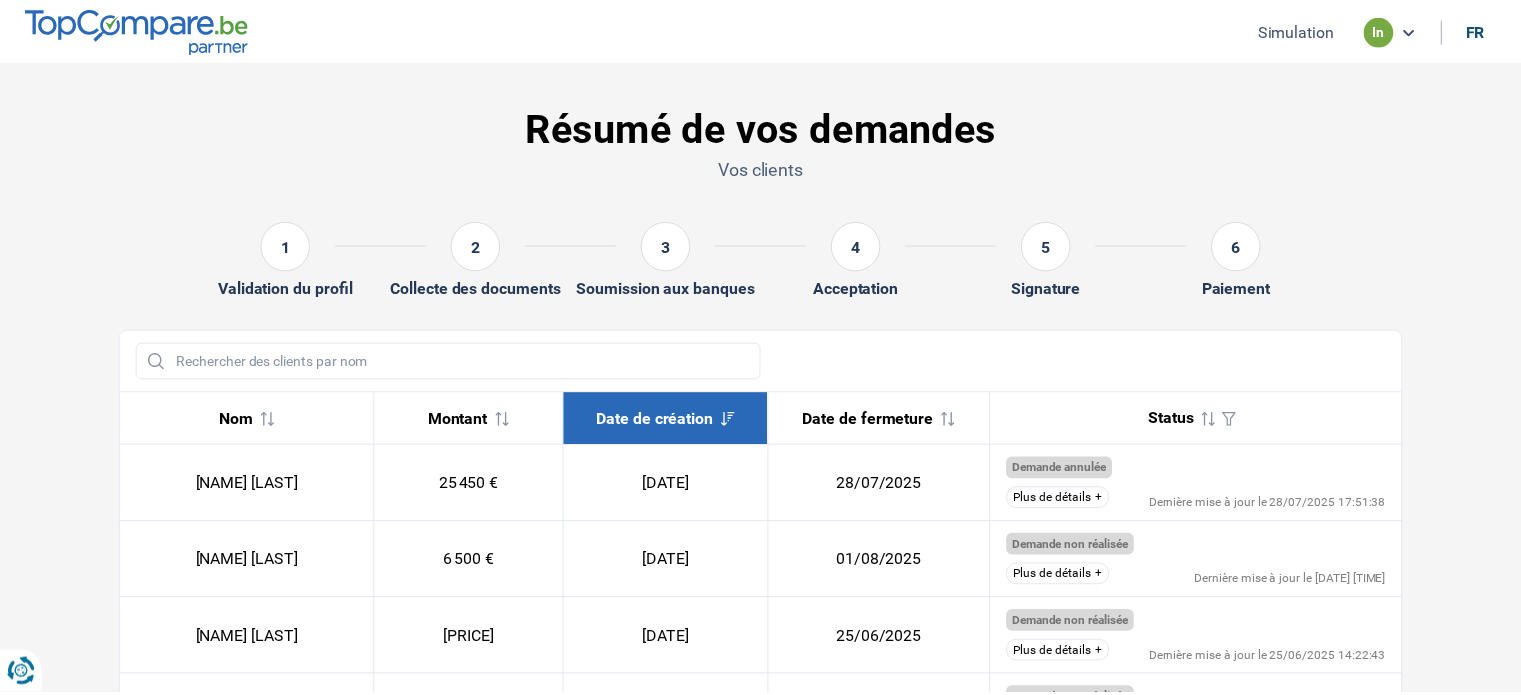 scroll, scrollTop: 0, scrollLeft: 0, axis: both 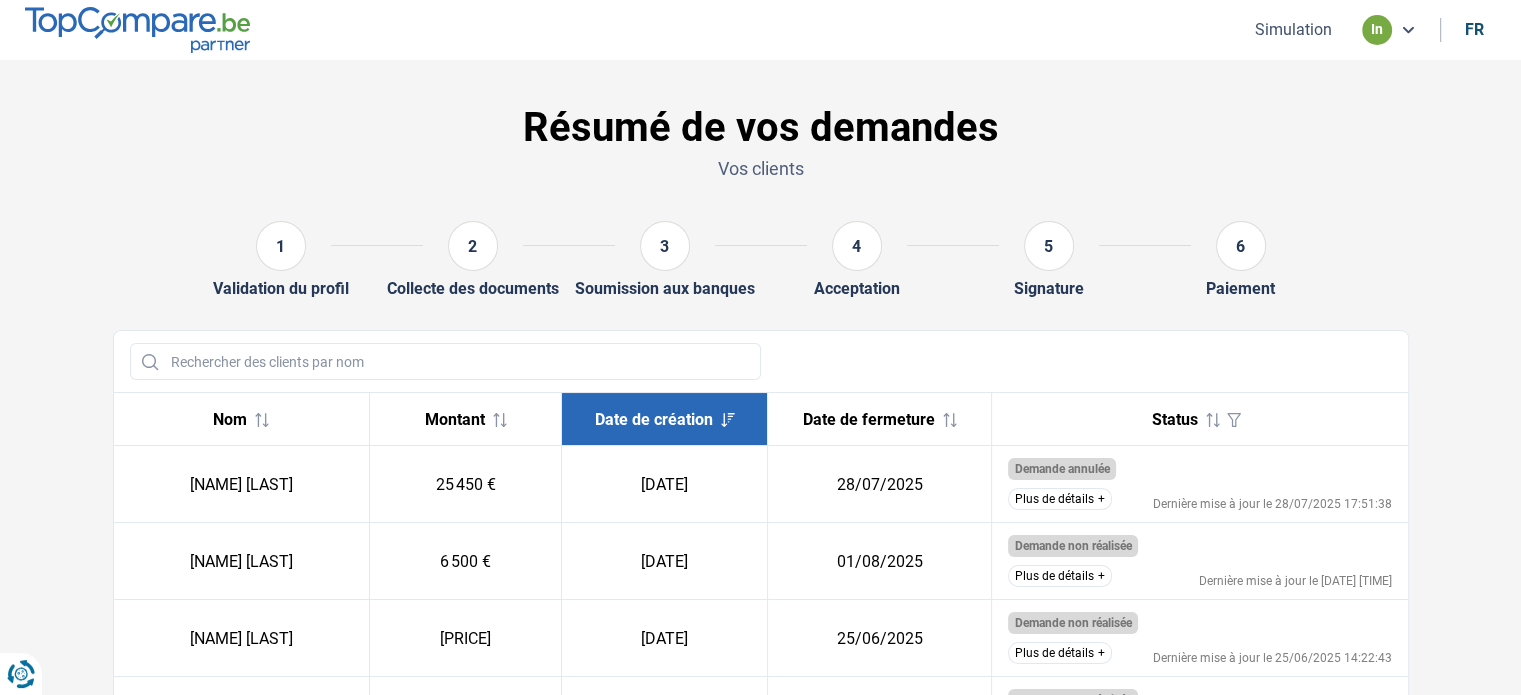 click on "Simulation" at bounding box center [1293, 29] 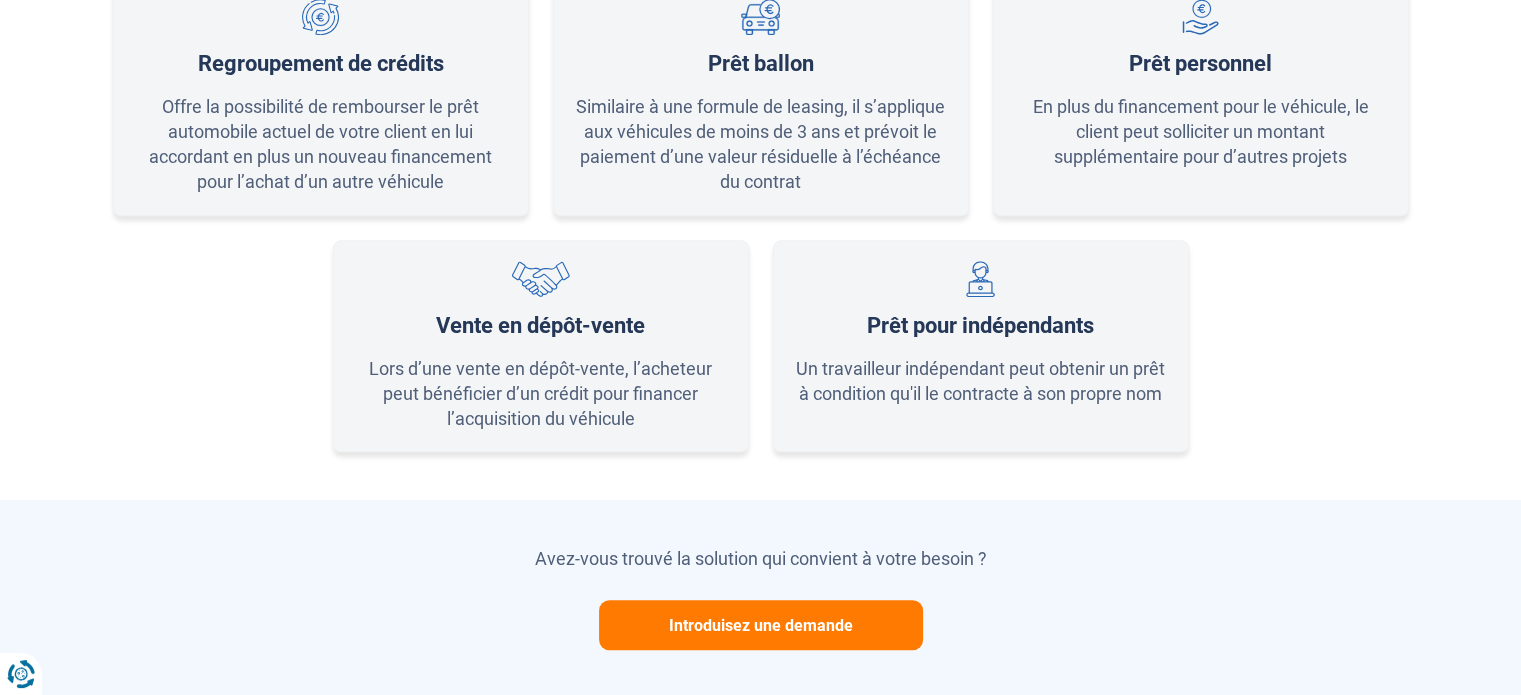 scroll, scrollTop: 1500, scrollLeft: 0, axis: vertical 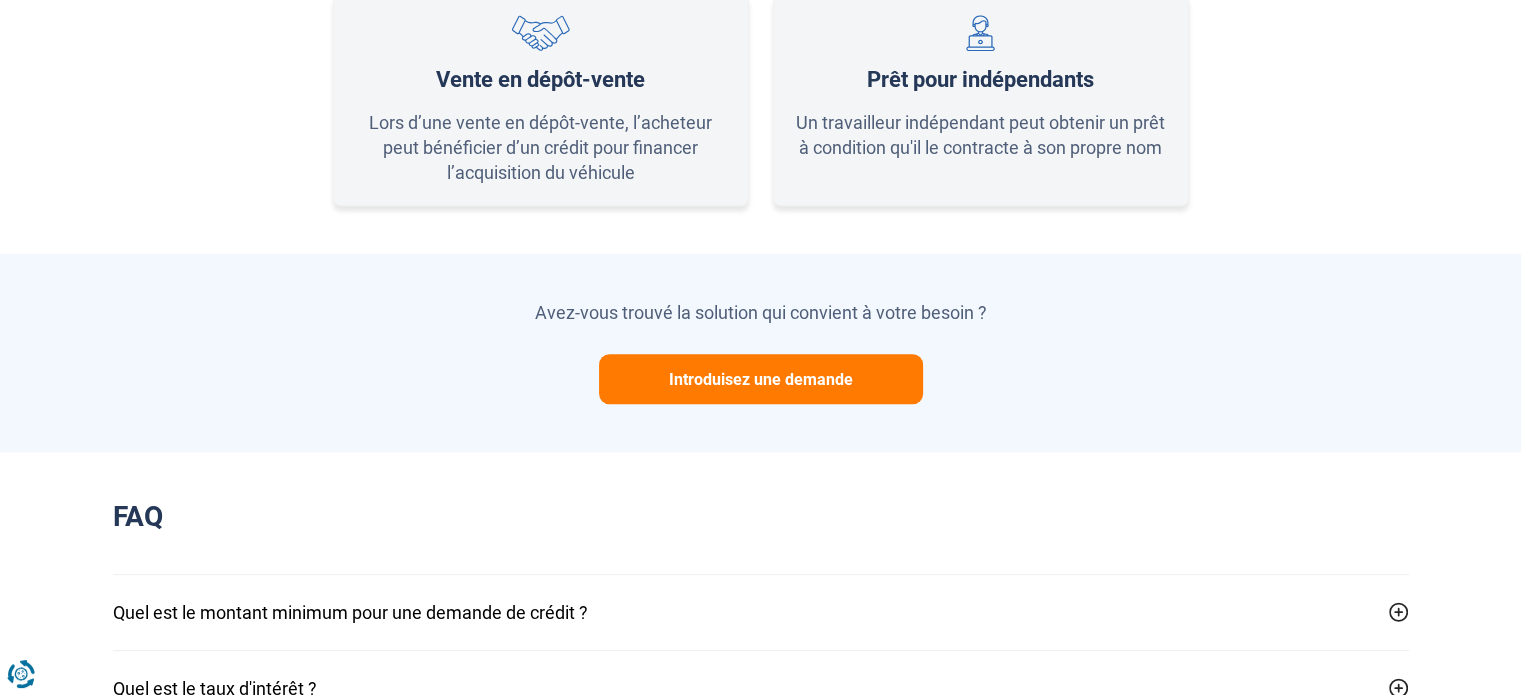click on "Introduisez une demande" at bounding box center [761, 379] 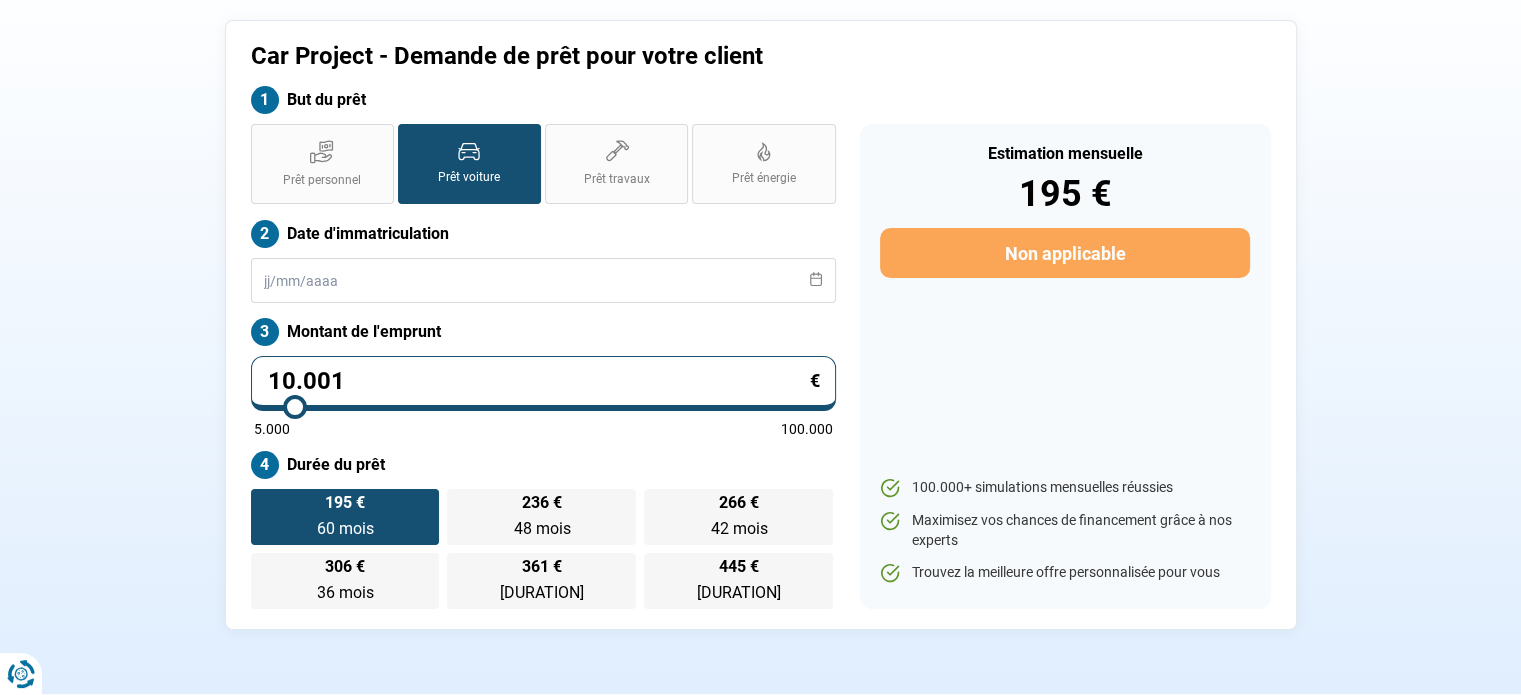 scroll, scrollTop: 100, scrollLeft: 0, axis: vertical 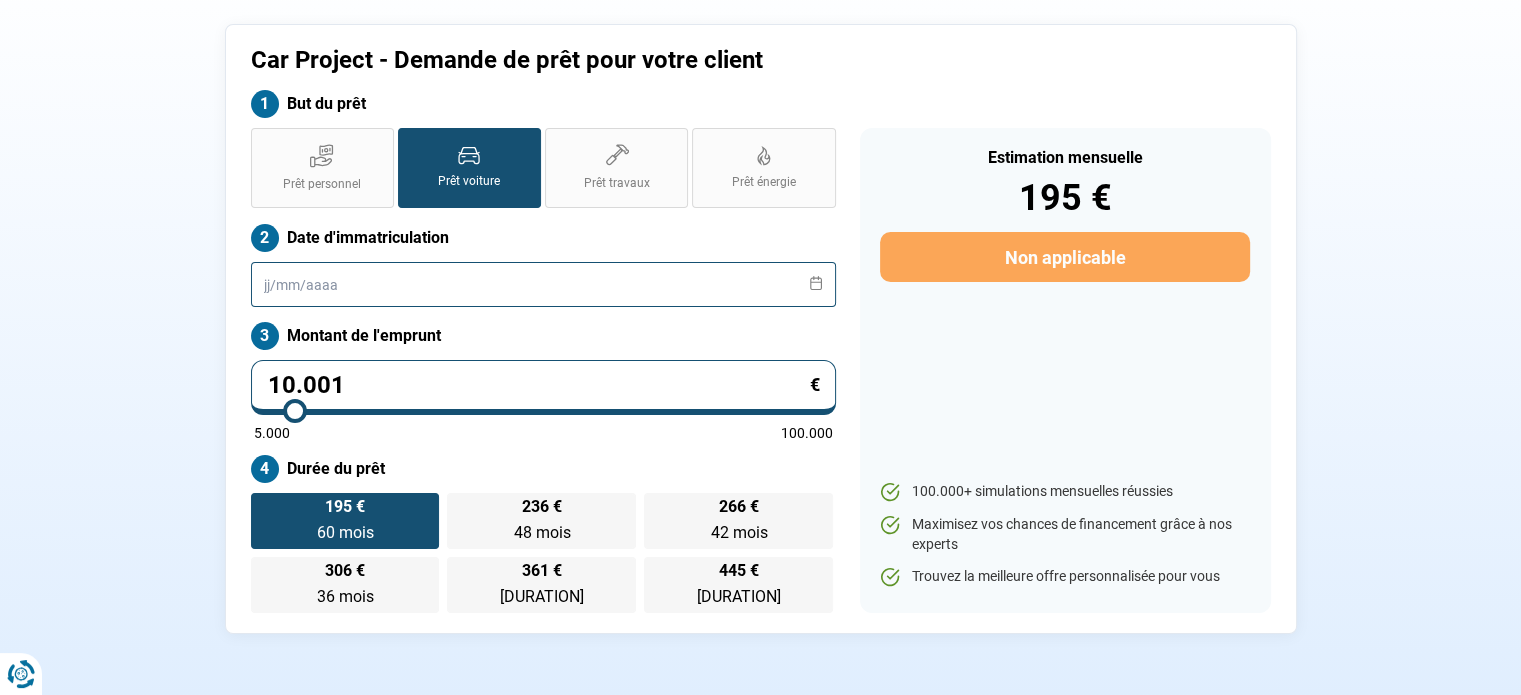 click at bounding box center (543, 284) 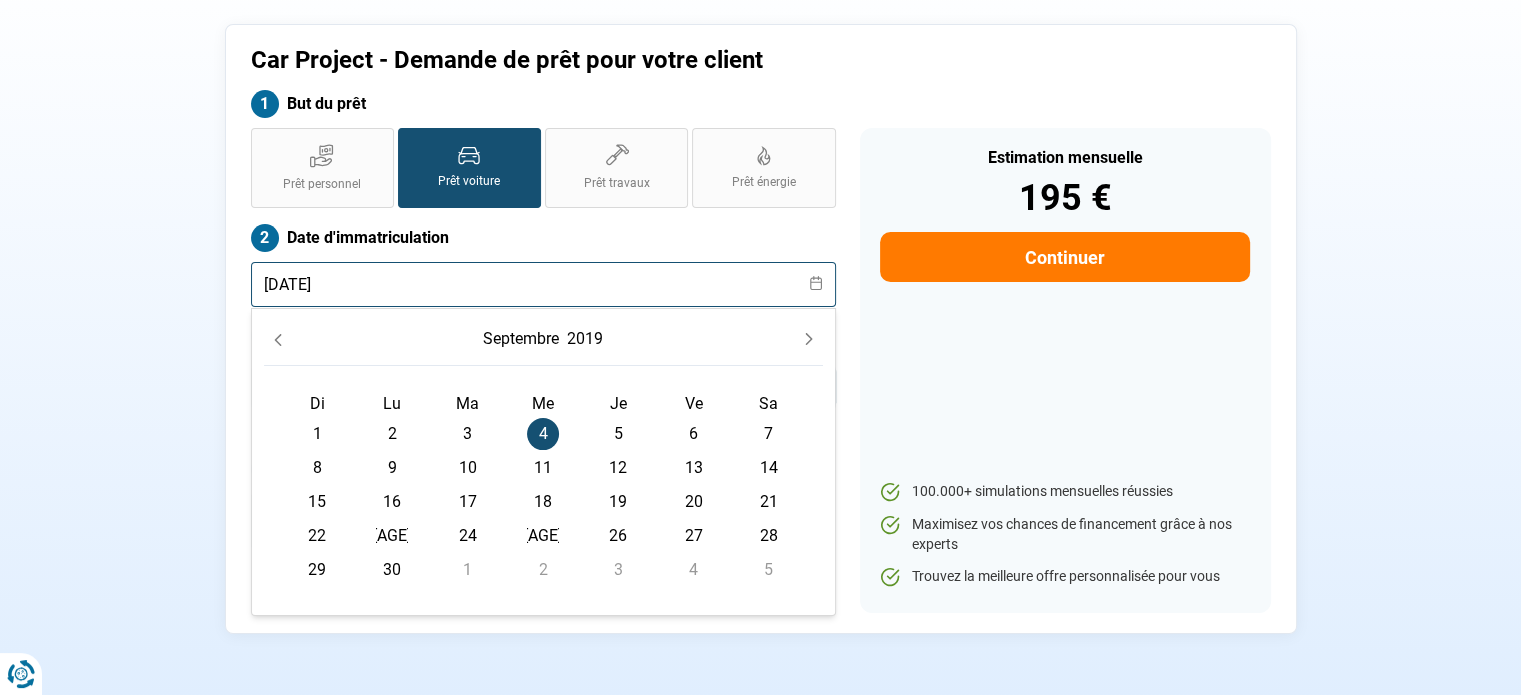type on "[DATE]" 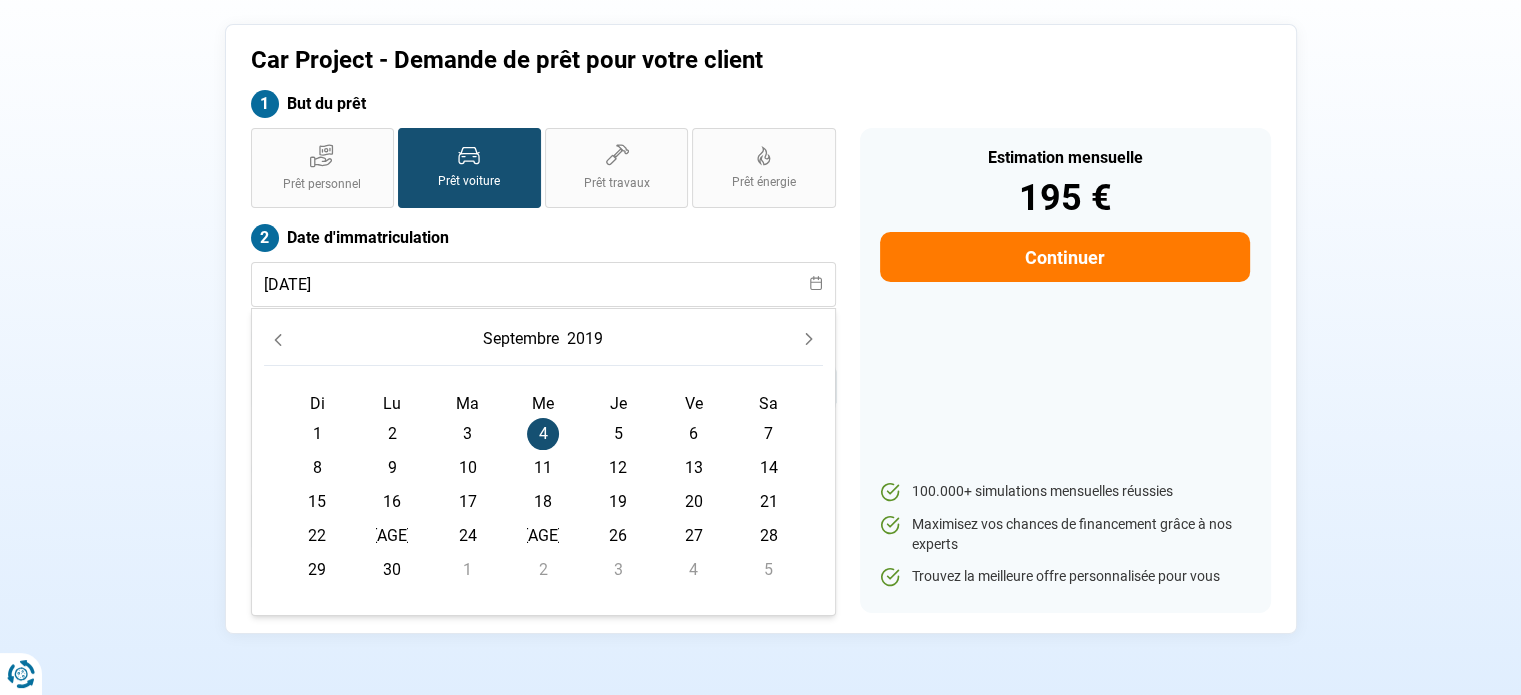 click on "4" at bounding box center [543, 434] 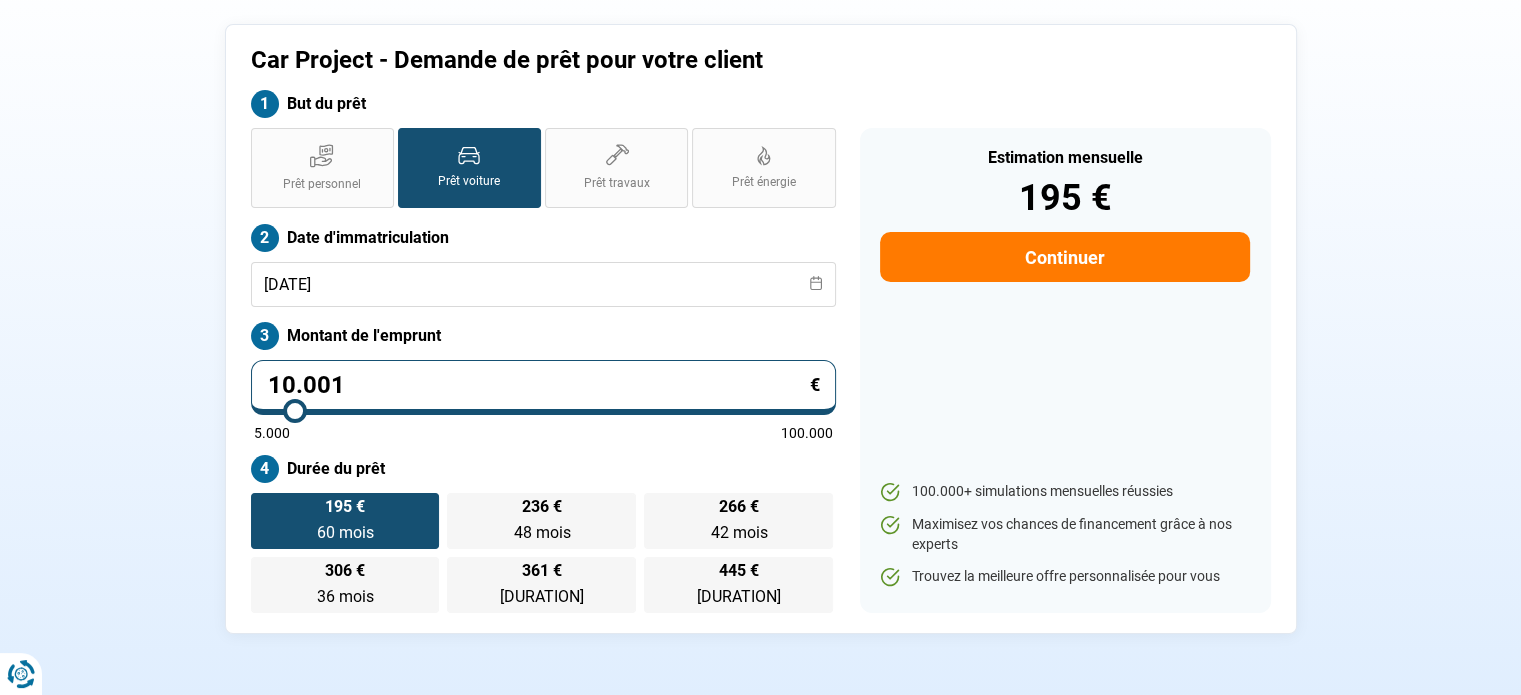 click on "10.001" at bounding box center (543, 387) 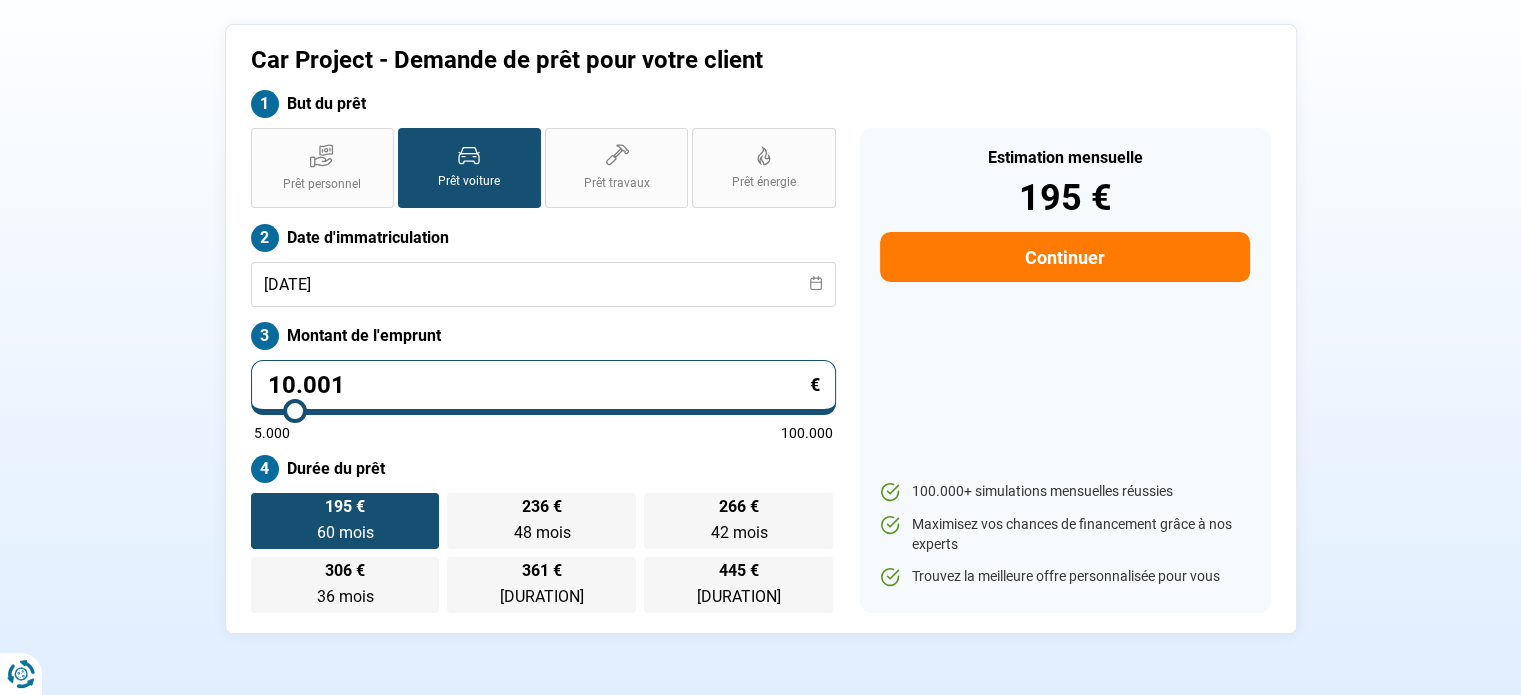click on "10.001" at bounding box center [543, 387] 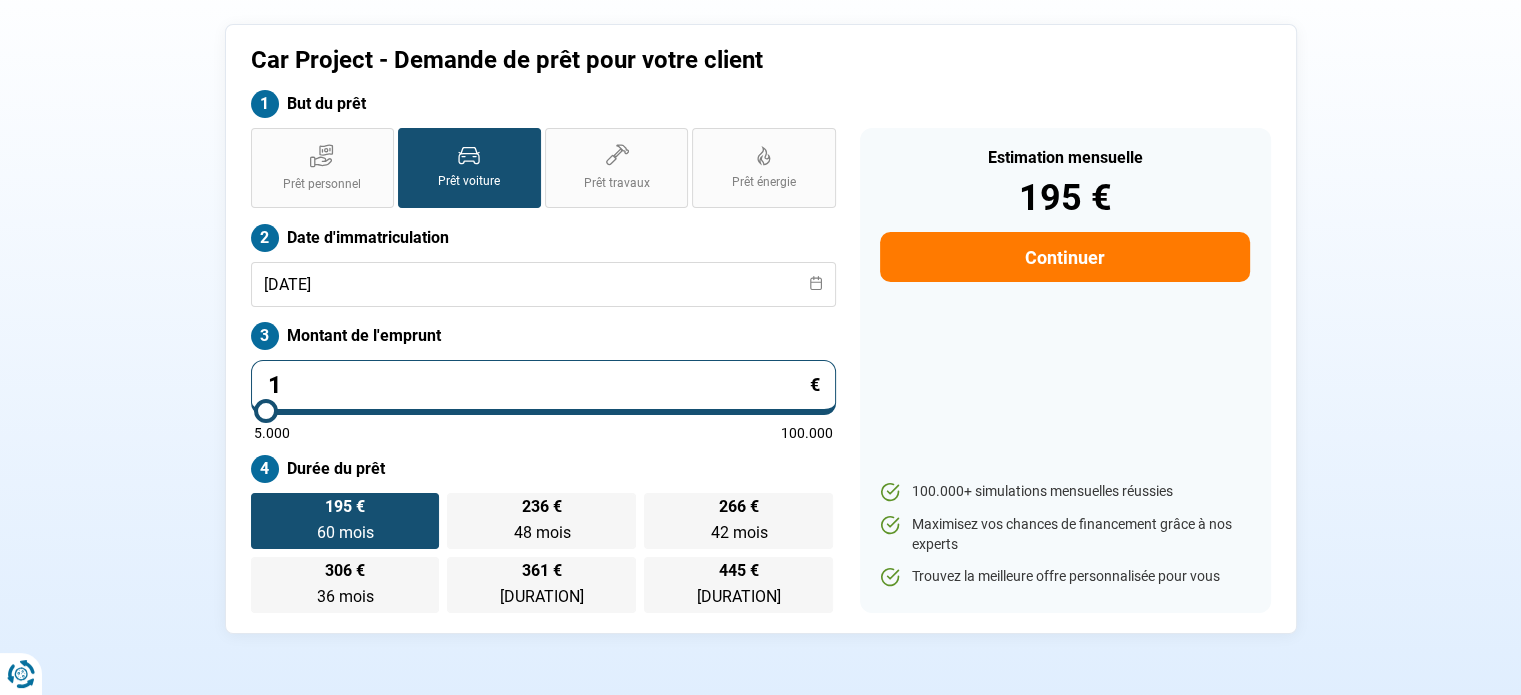 type on "12" 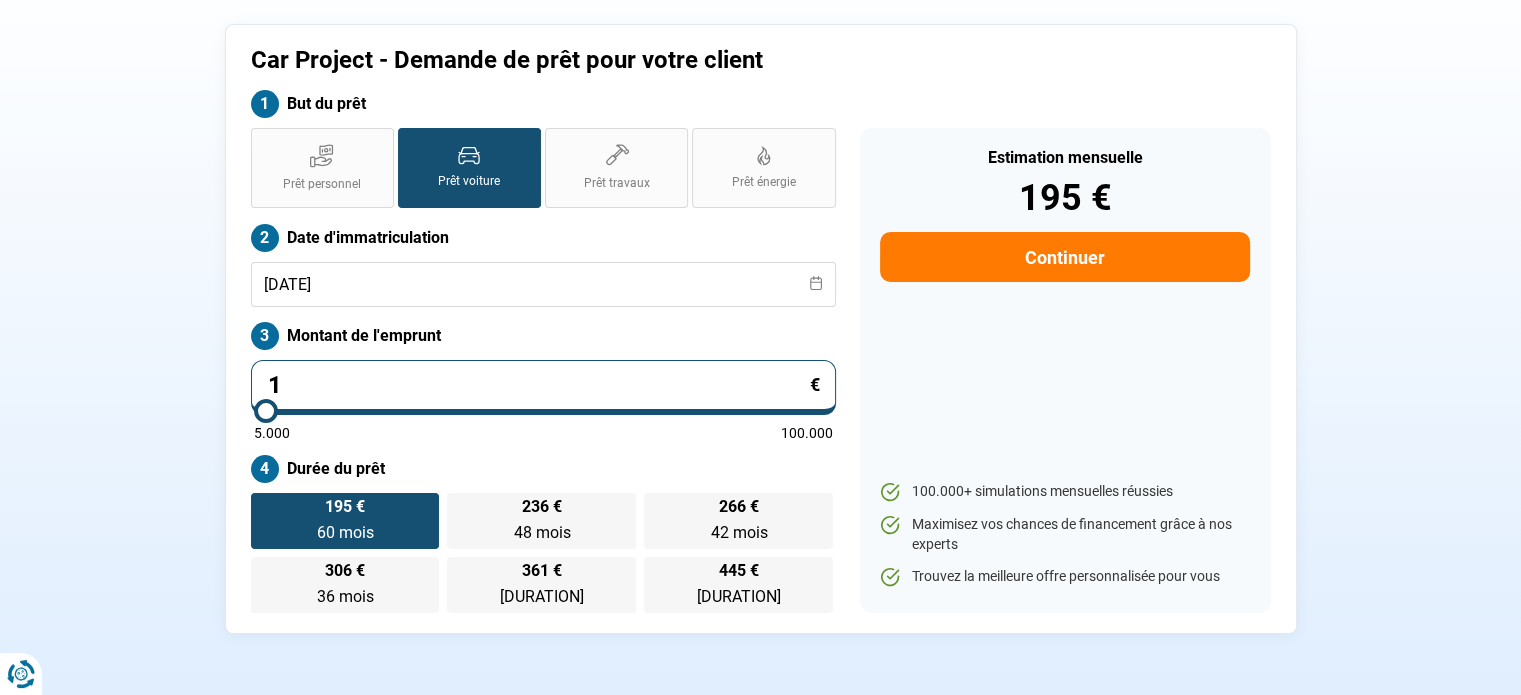 type on "5000" 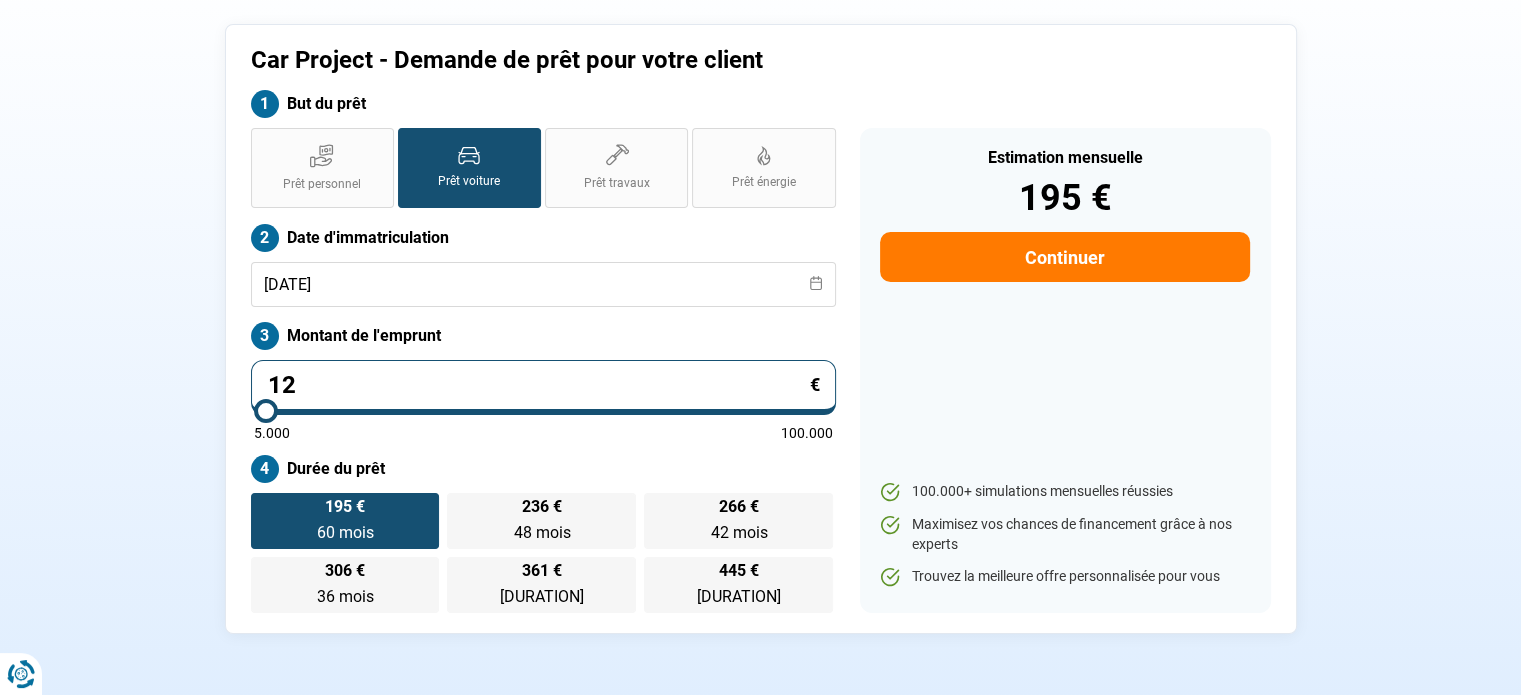 type on "129" 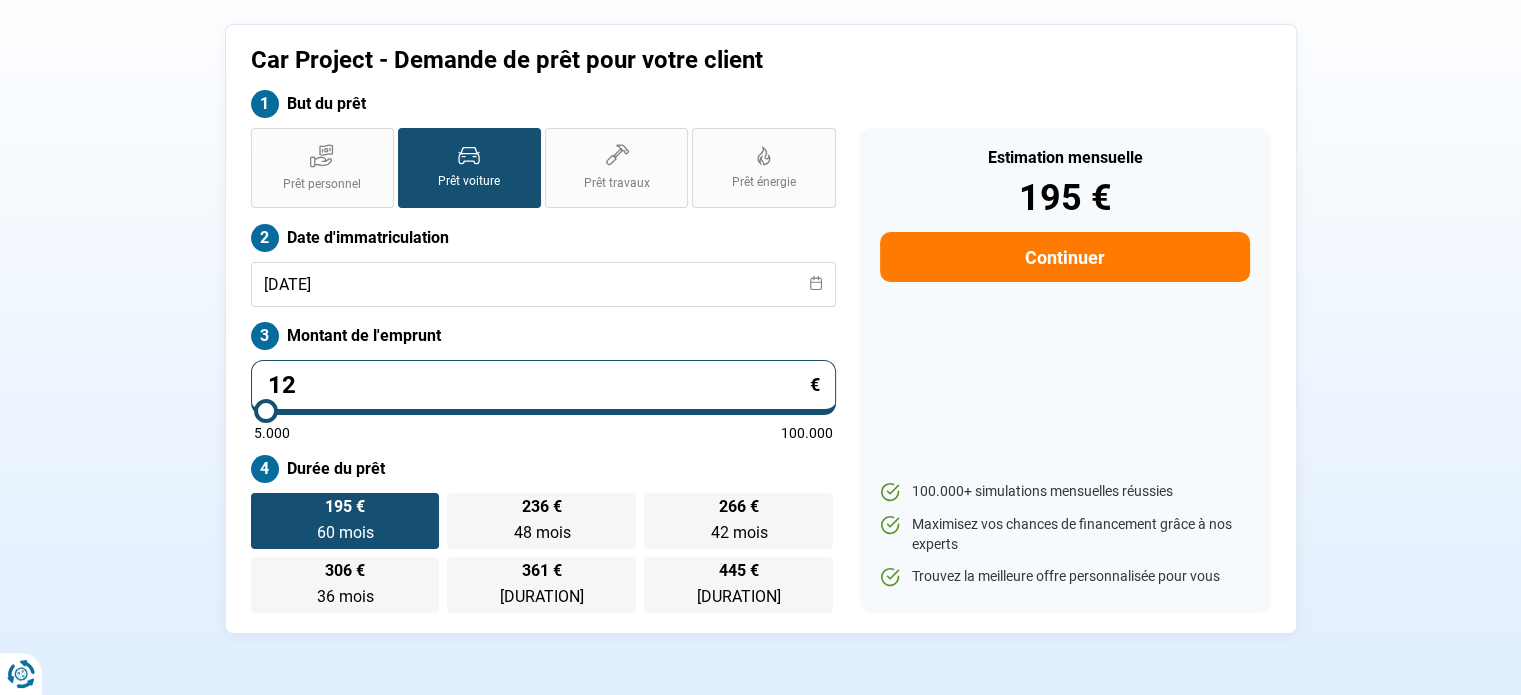 type on "5000" 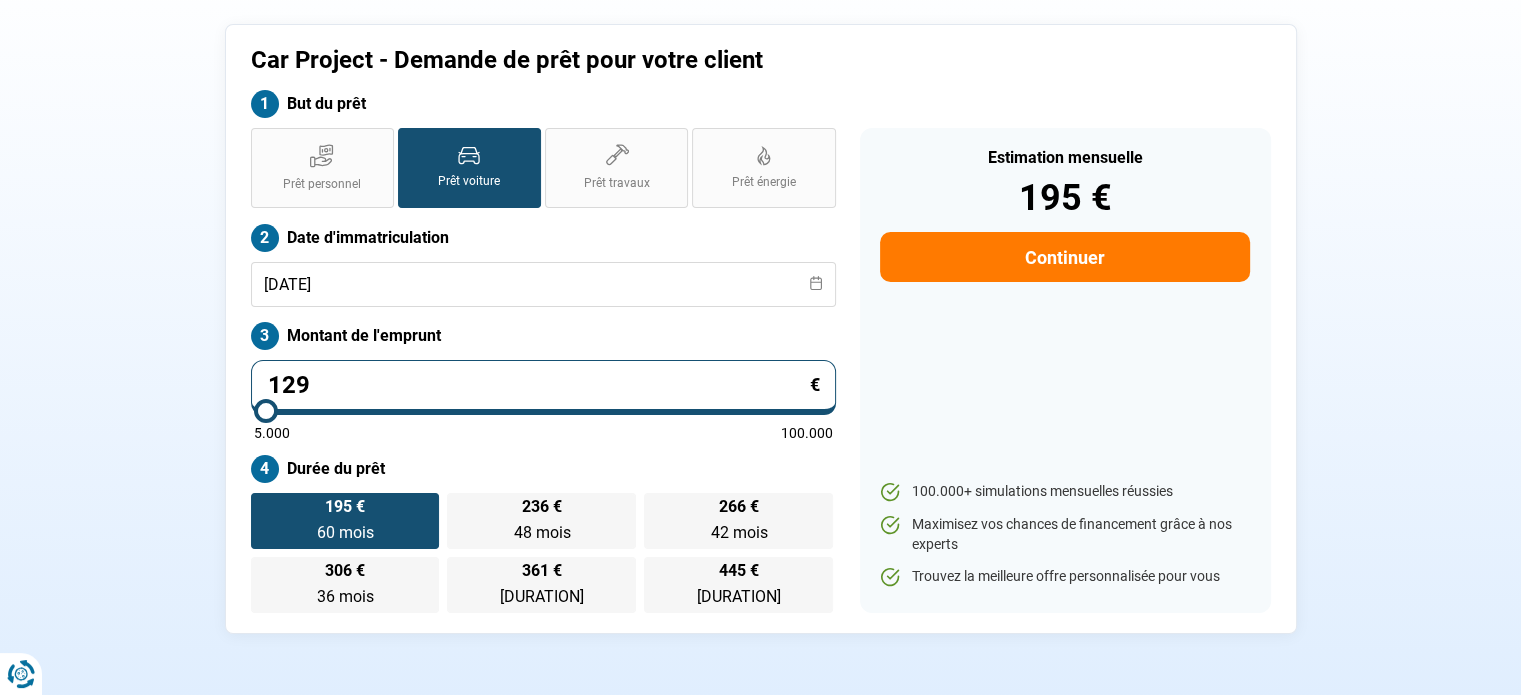 type on "1.295" 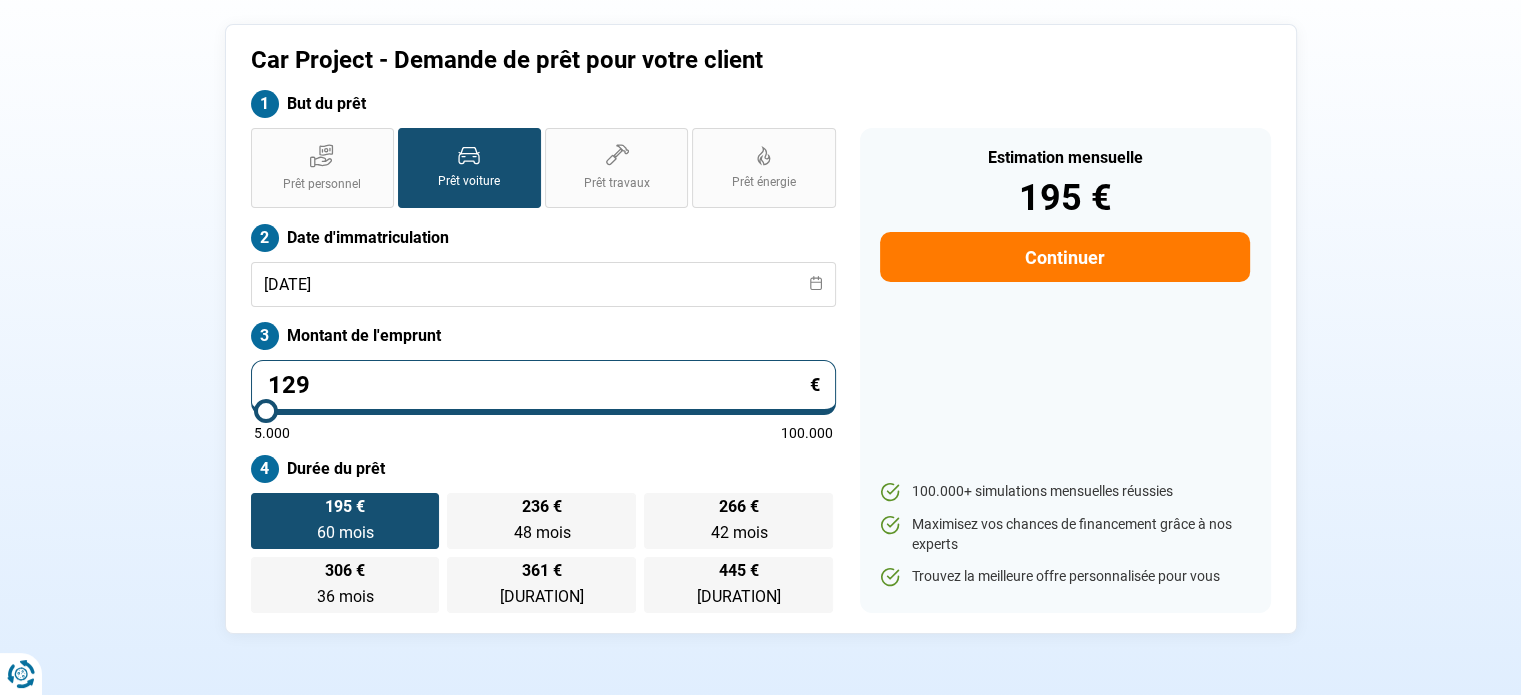 type on "5000" 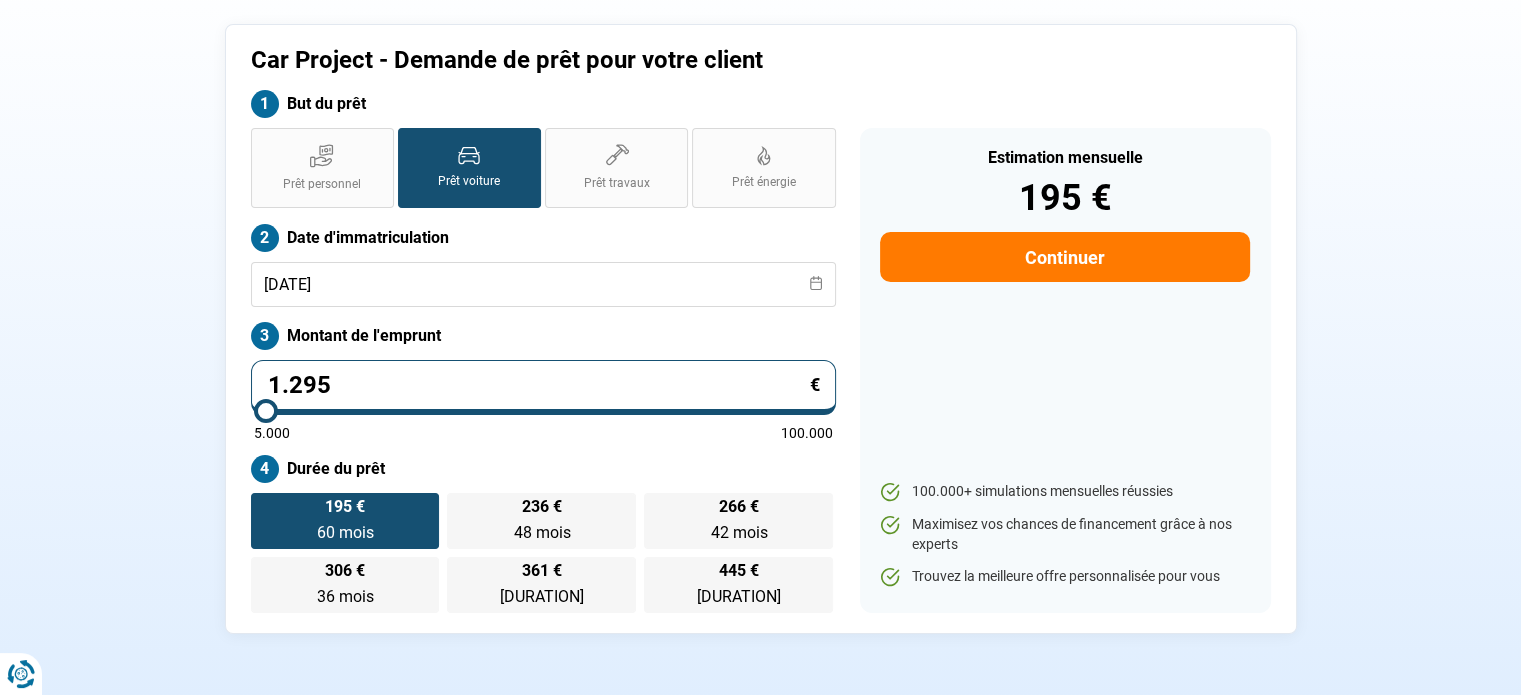 type on "12.950" 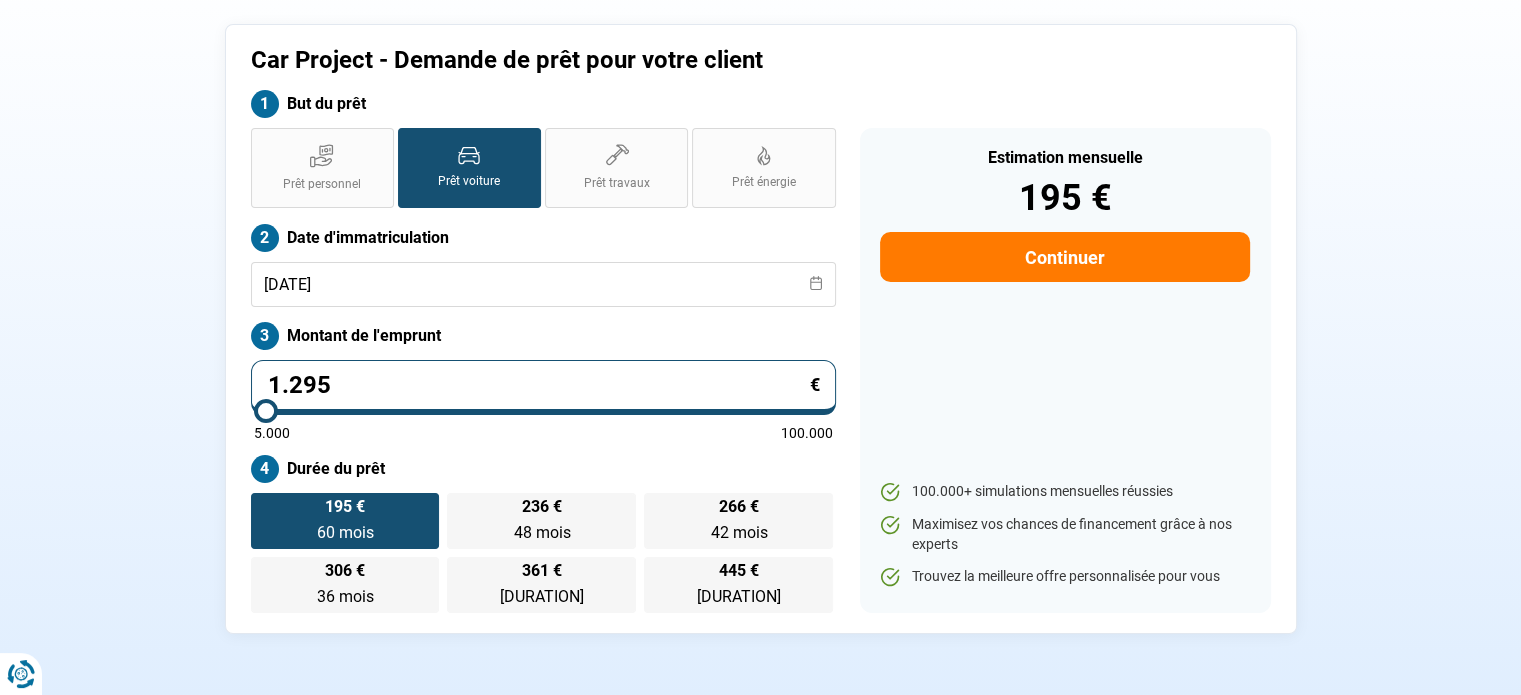 type on "13000" 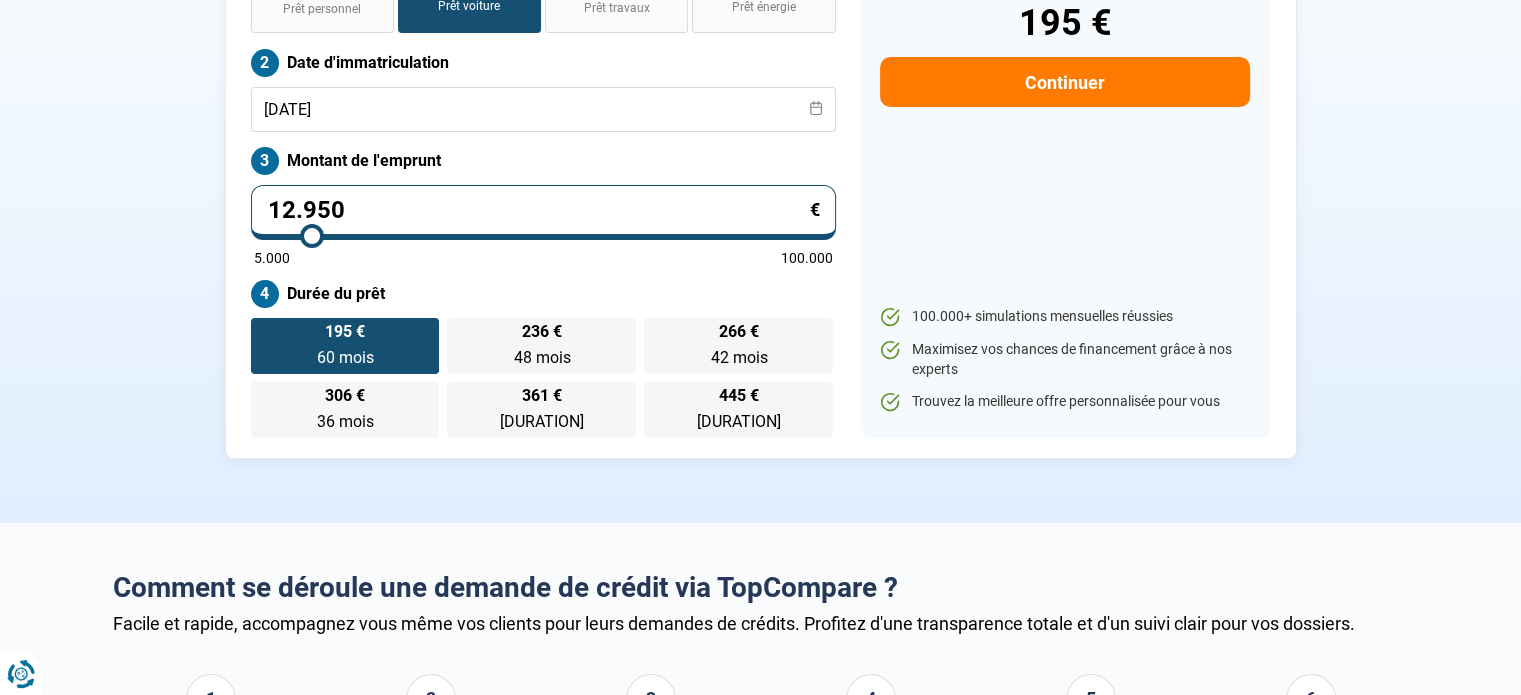 scroll, scrollTop: 200, scrollLeft: 0, axis: vertical 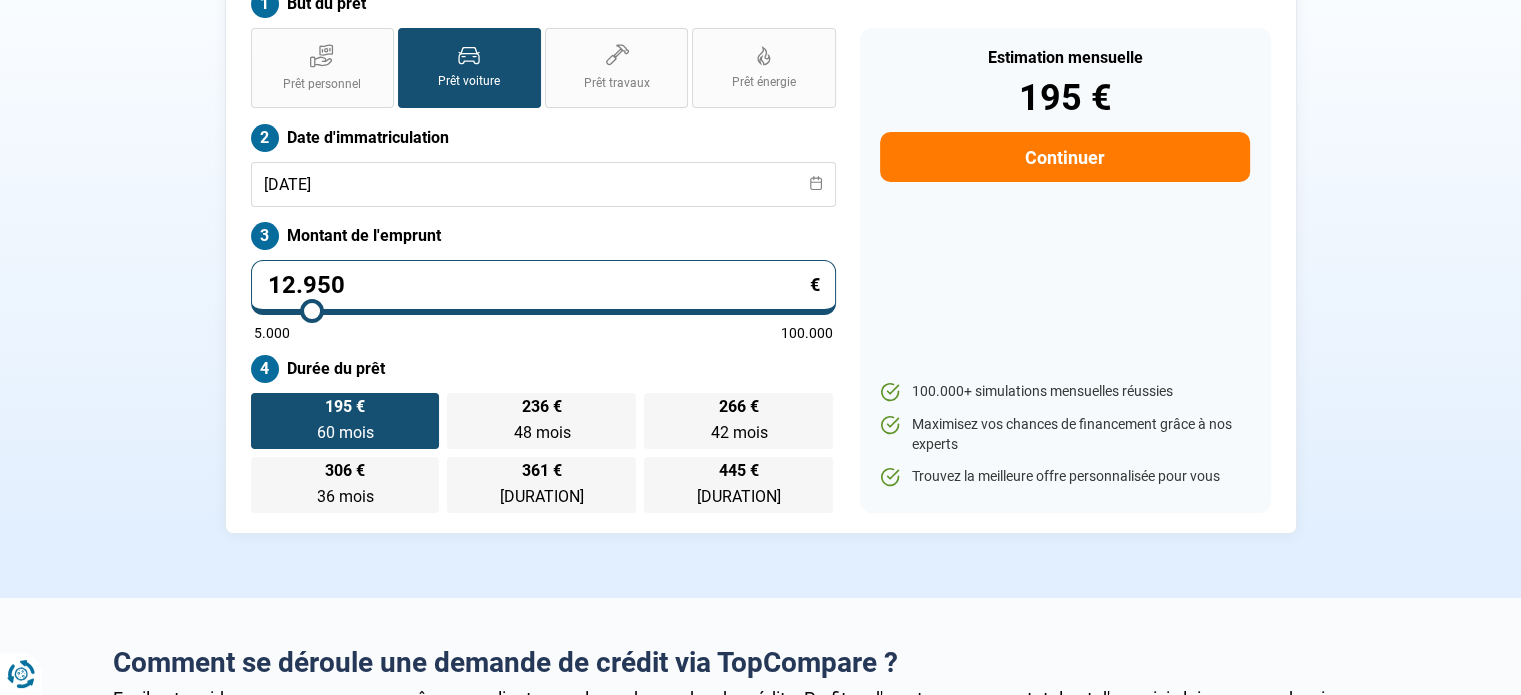 type on "12.950" 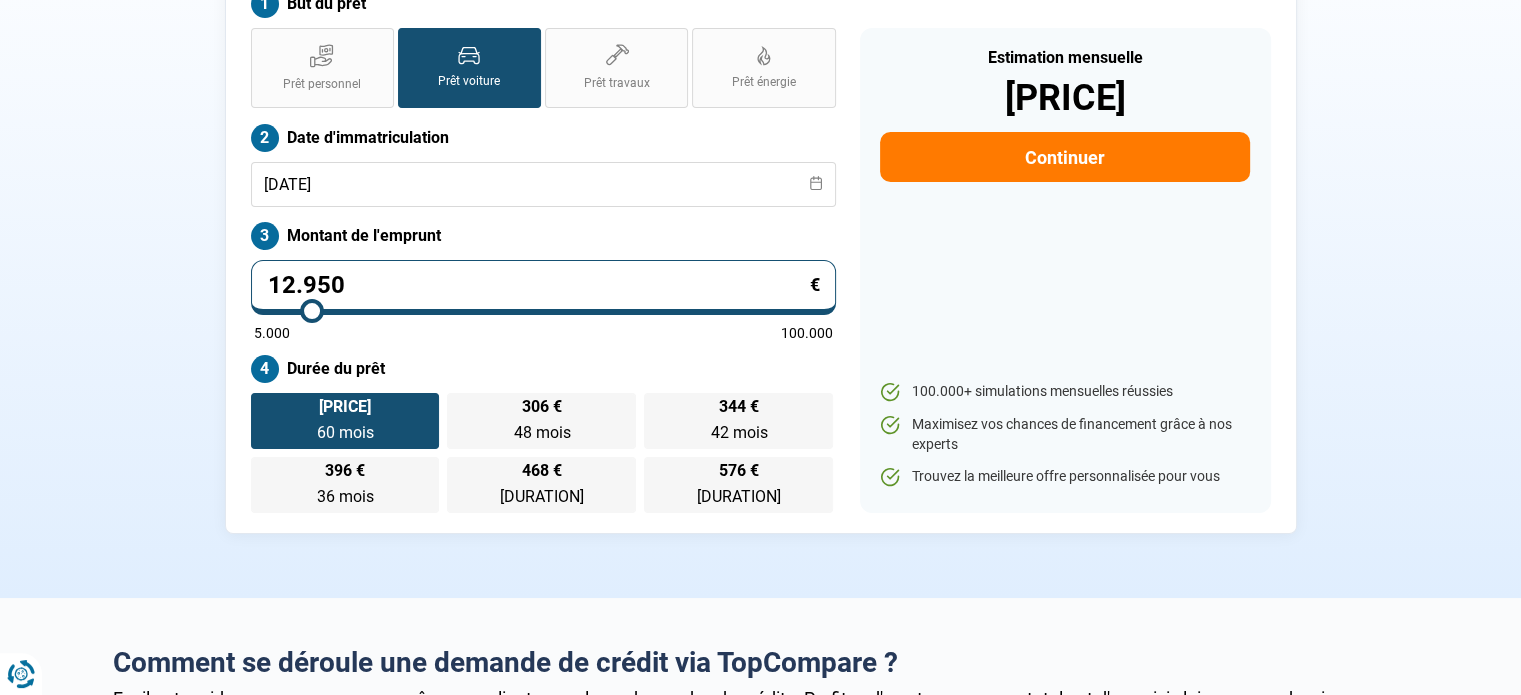 click on "5.000 100.000" at bounding box center [543, 333] 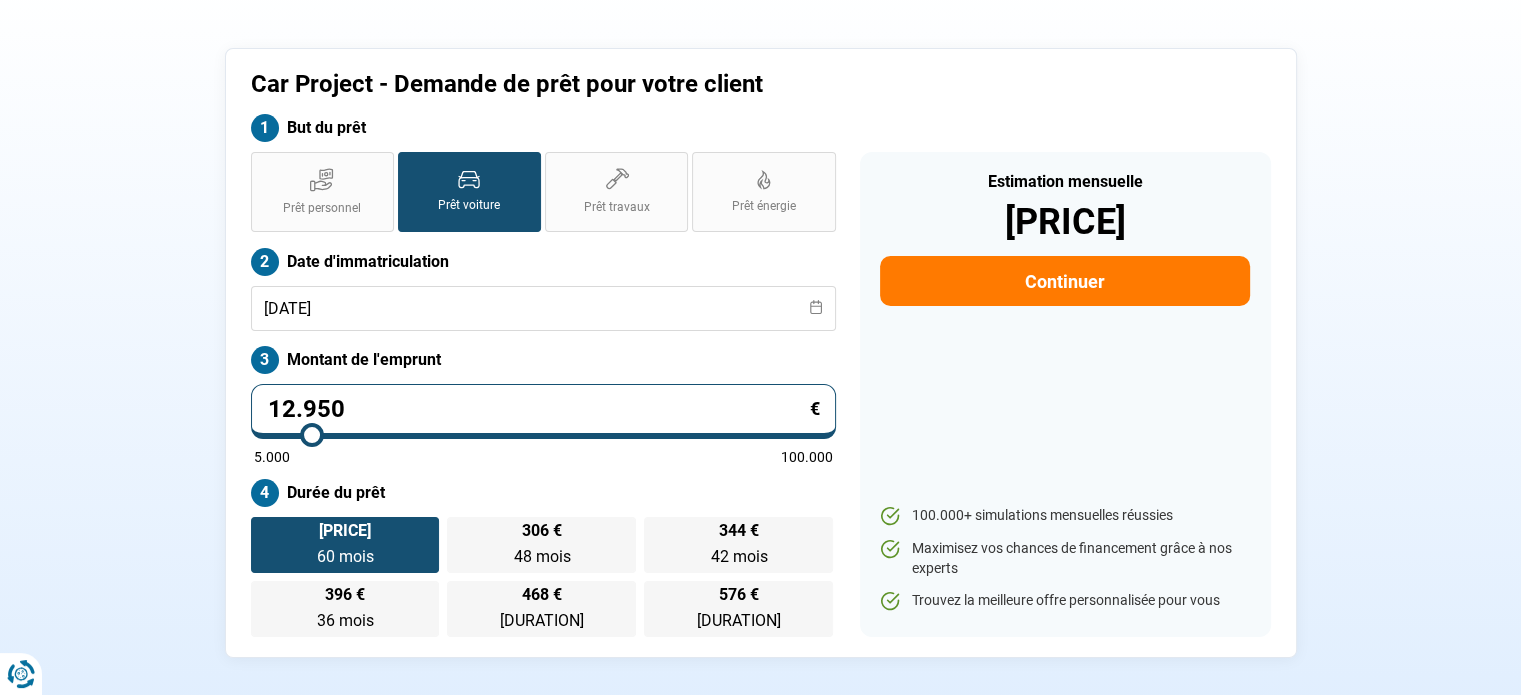 scroll, scrollTop: 204, scrollLeft: 0, axis: vertical 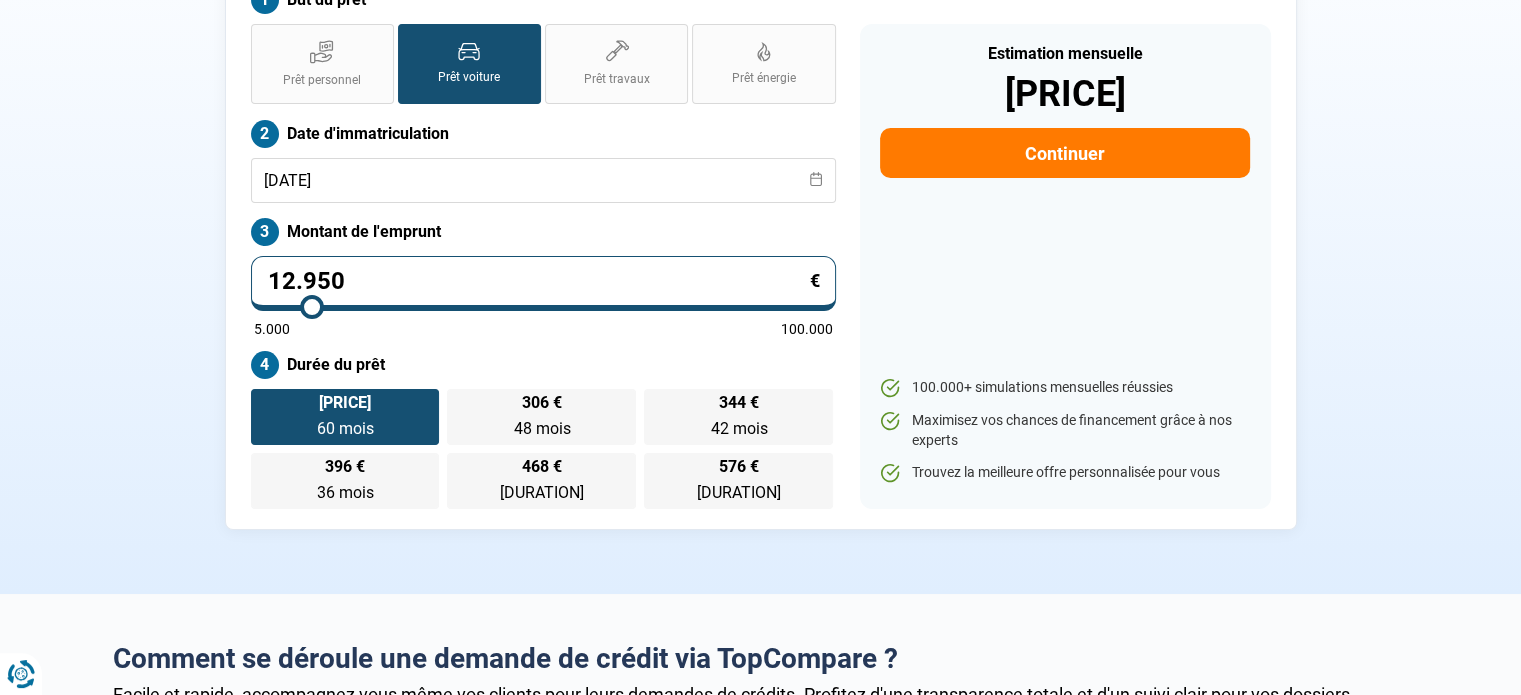 click on "Prêt personnel Prêt voiture Prêt travaux Prêt énergie Prêt voiture Date d'immatriculation [DATE] Montant de l'emprunt [PRICE] € 5.000 100.000 Durée du prêt [PRICE] 60 mois 60 mois [PRICE] 48 mois 48 mois [PRICE] 42 mois 42 mois [PRICE] 36 mois 36 mois [PRICE] 30 mois 30 mois [PRICE] 24 mois 24 mois" at bounding box center [543, 266] 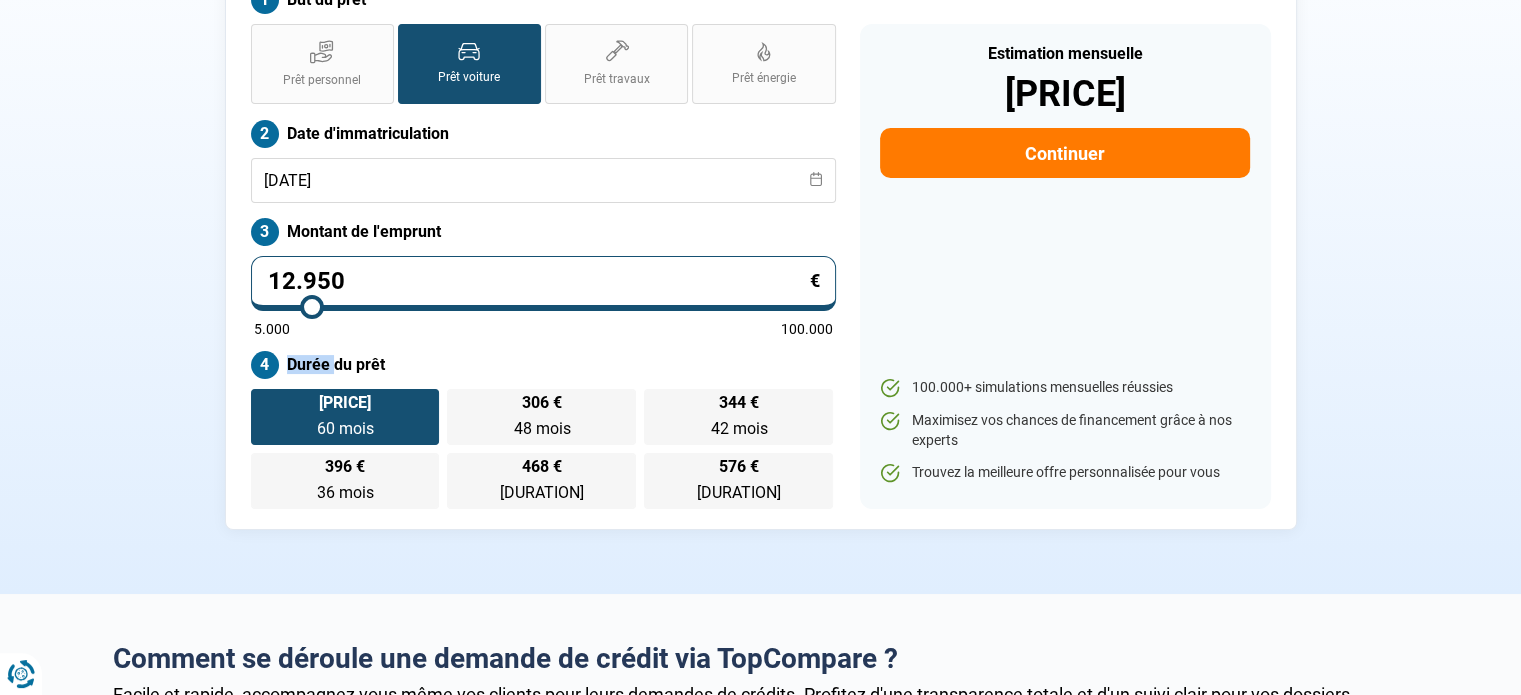 click on "Prêt personnel Prêt voiture Prêt travaux Prêt énergie Prêt voiture Date d'immatriculation [DATE] Montant de l'emprunt [PRICE] € 5.000 100.000 Durée du prêt [PRICE] 60 mois 60 mois [PRICE] 48 mois 48 mois [PRICE] 42 mois 42 mois [PRICE] 36 mois 36 mois [PRICE] 30 mois 30 mois [PRICE] 24 mois 24 mois" at bounding box center [543, 266] 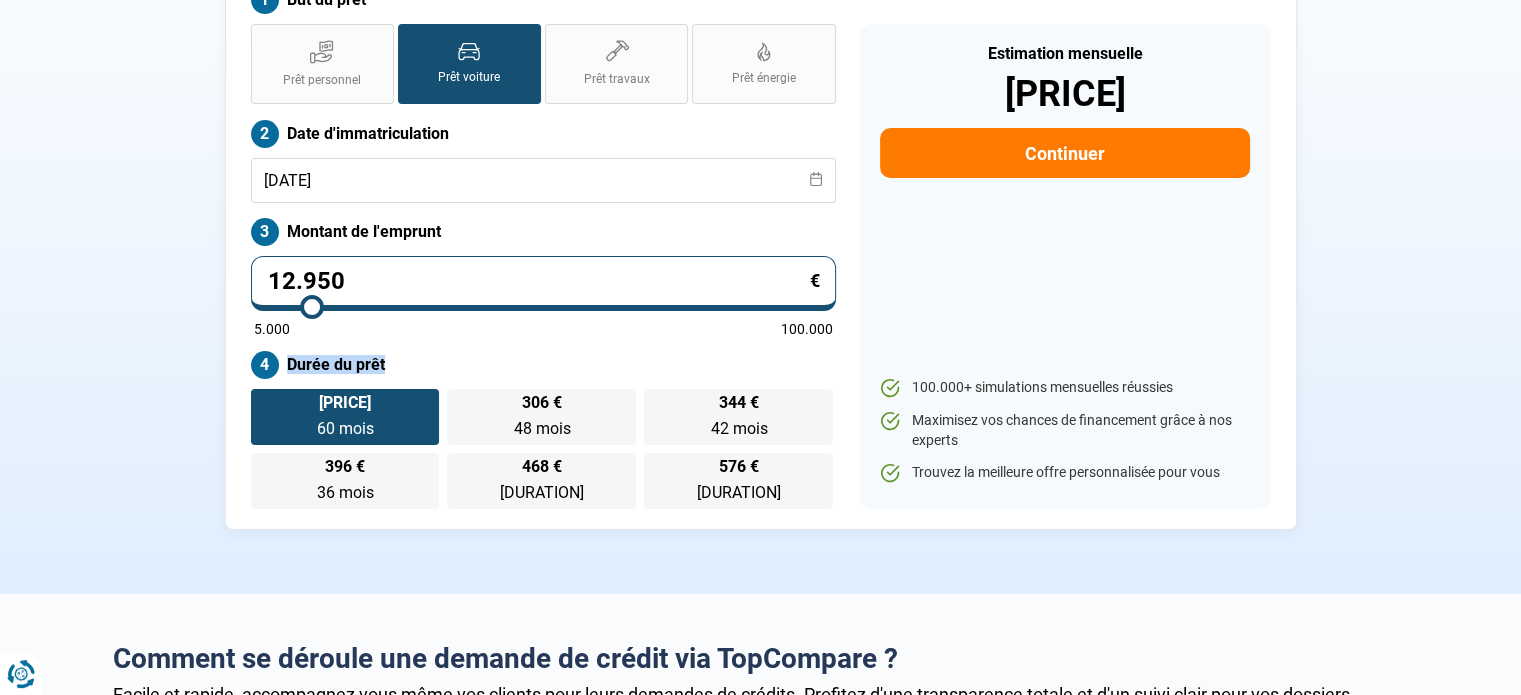 click on "Prêt personnel Prêt voiture Prêt travaux Prêt énergie Prêt voiture Date d'immatriculation [DATE] Montant de l'emprunt [PRICE] € 5.000 100.000 Durée du prêt [PRICE] 60 mois 60 mois [PRICE] 48 mois 48 mois [PRICE] 42 mois 42 mois [PRICE] 36 mois 36 mois [PRICE] 30 mois 30 mois [PRICE] 24 mois 24 mois" at bounding box center [543, 266] 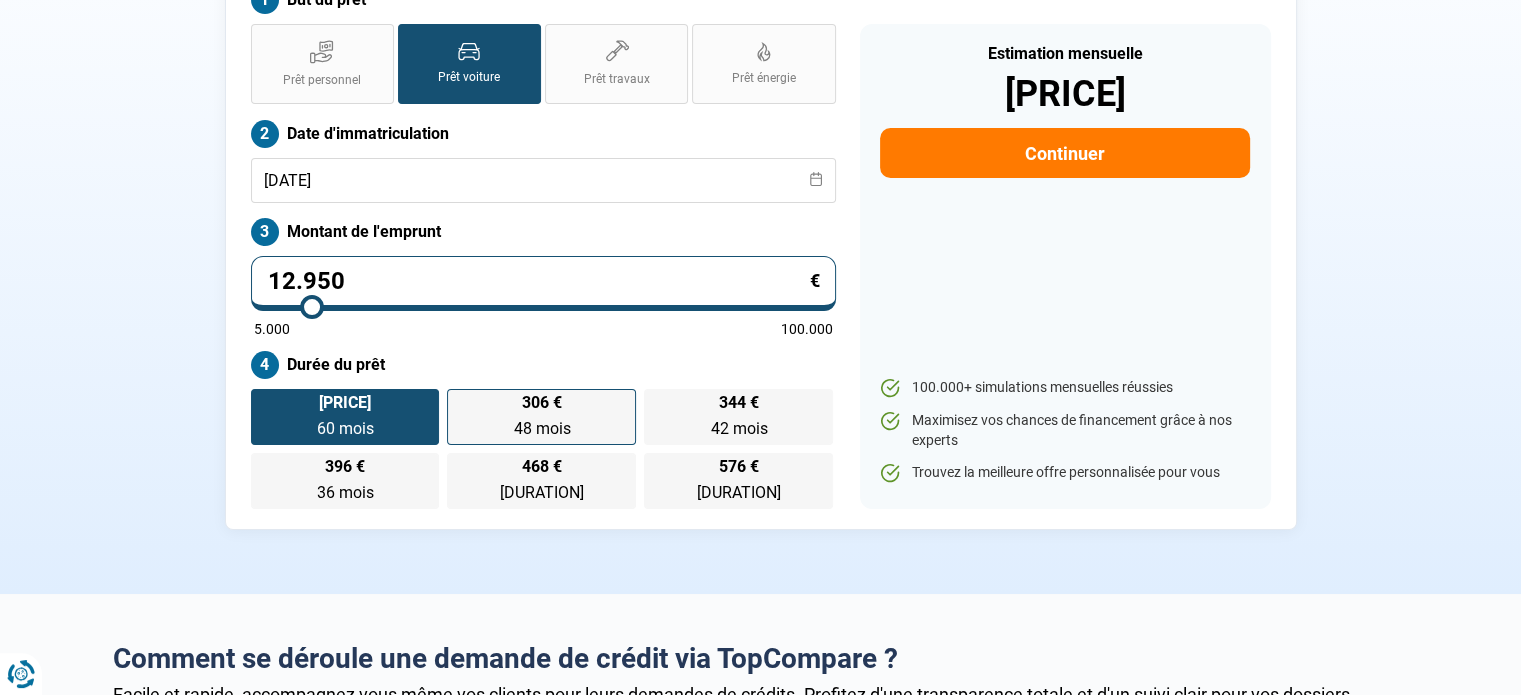 click on "306 €" at bounding box center [542, 403] 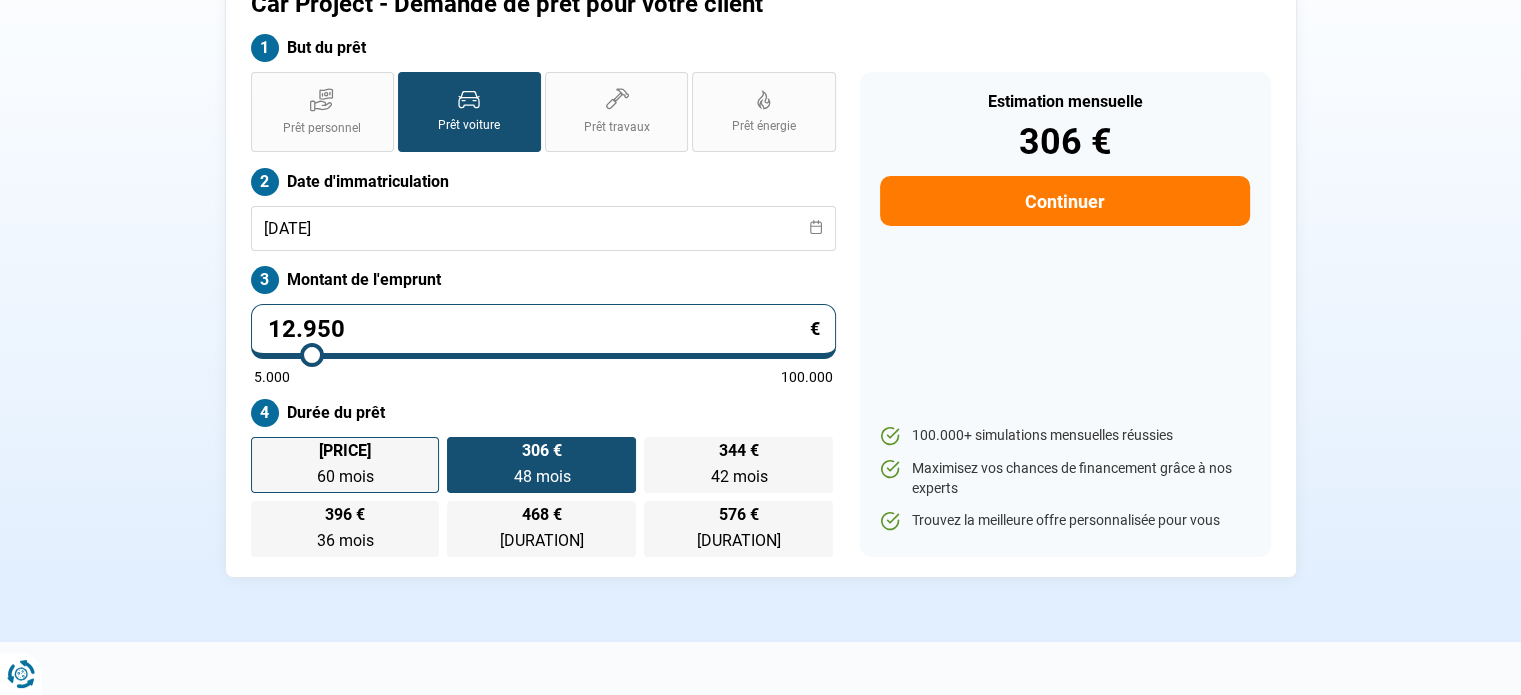 scroll, scrollTop: 204, scrollLeft: 0, axis: vertical 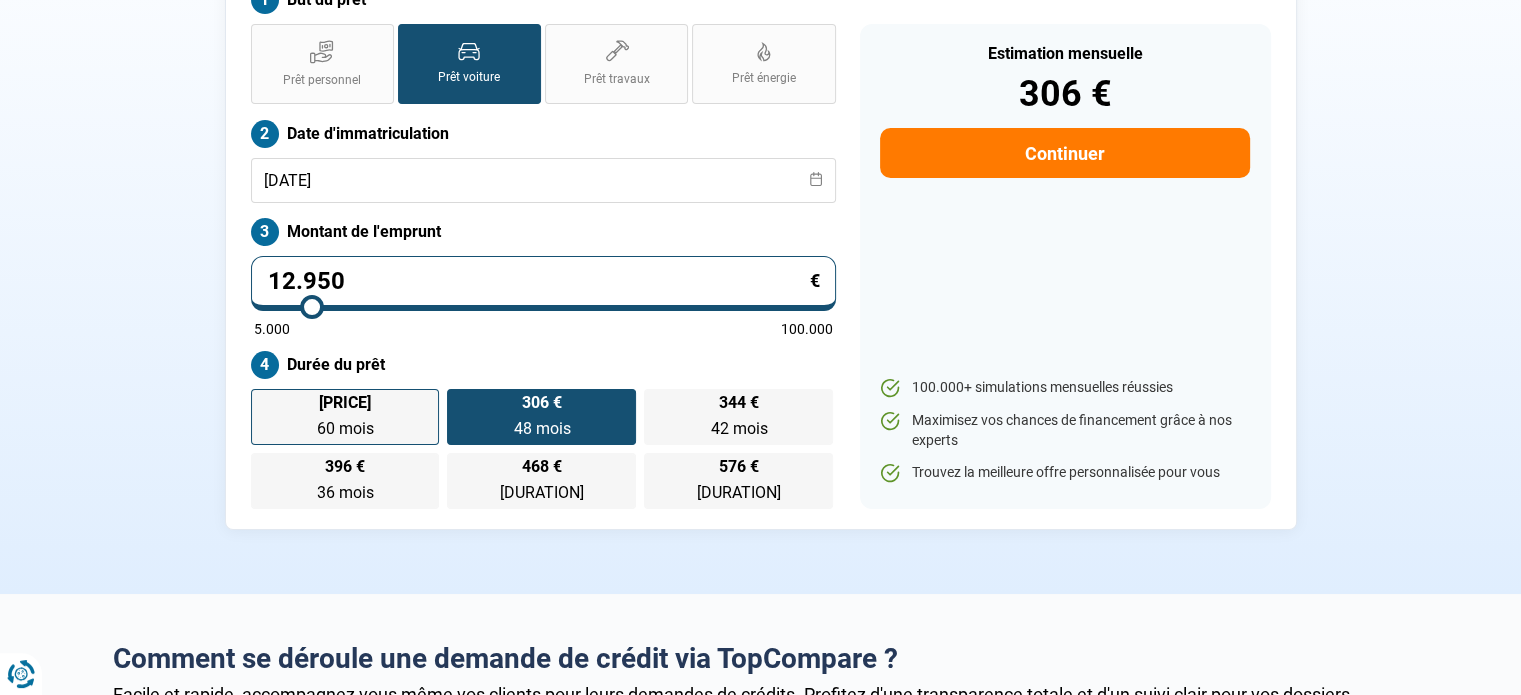 click on "252 € 60 mois 60 mois" at bounding box center [345, 417] 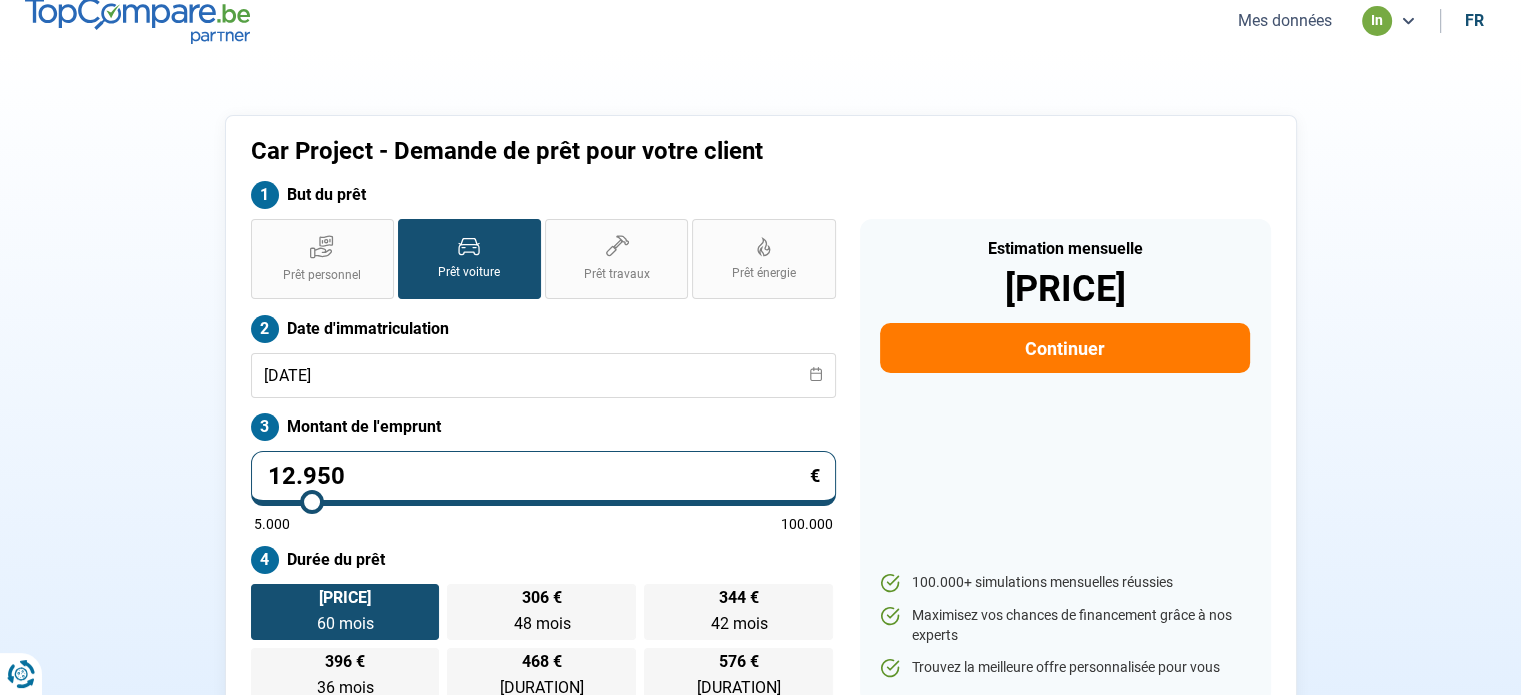 scroll, scrollTop: 4, scrollLeft: 0, axis: vertical 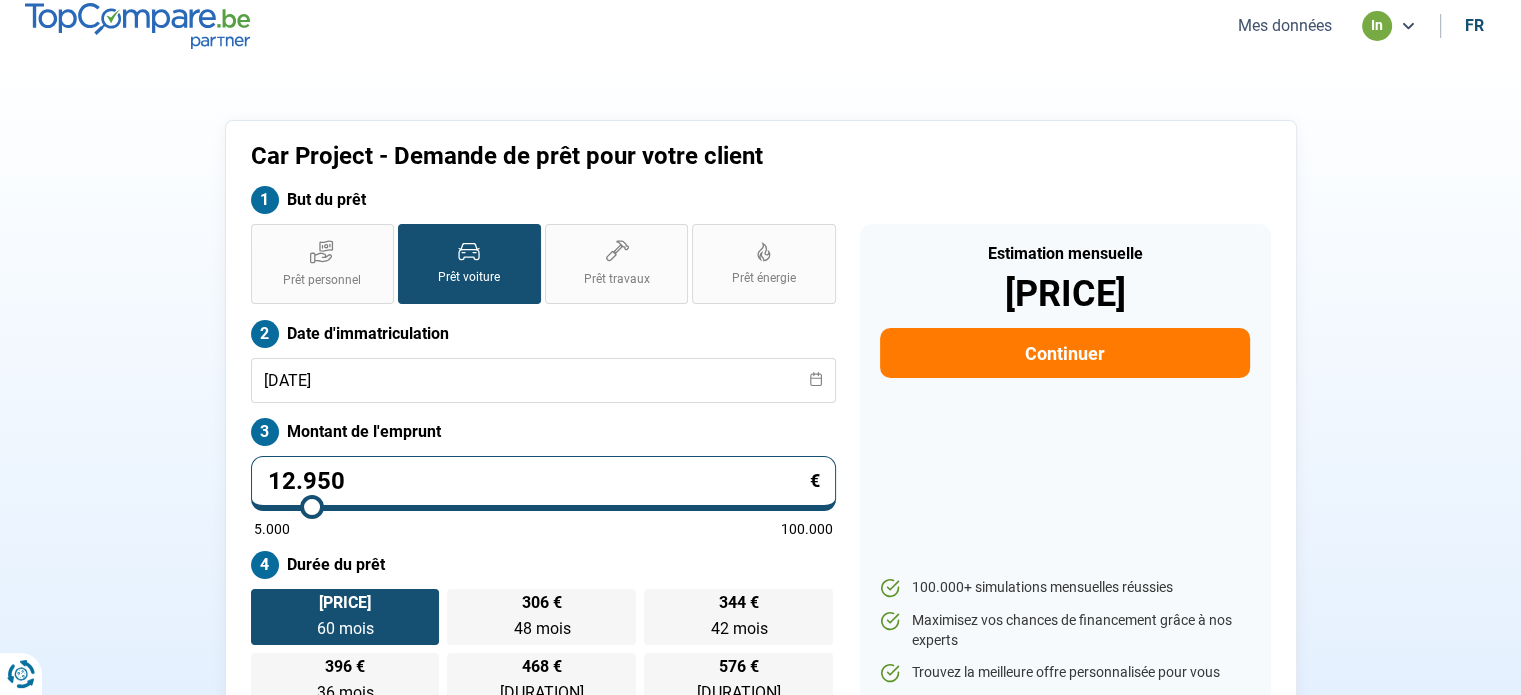 click on "Continuer" at bounding box center (1064, 353) 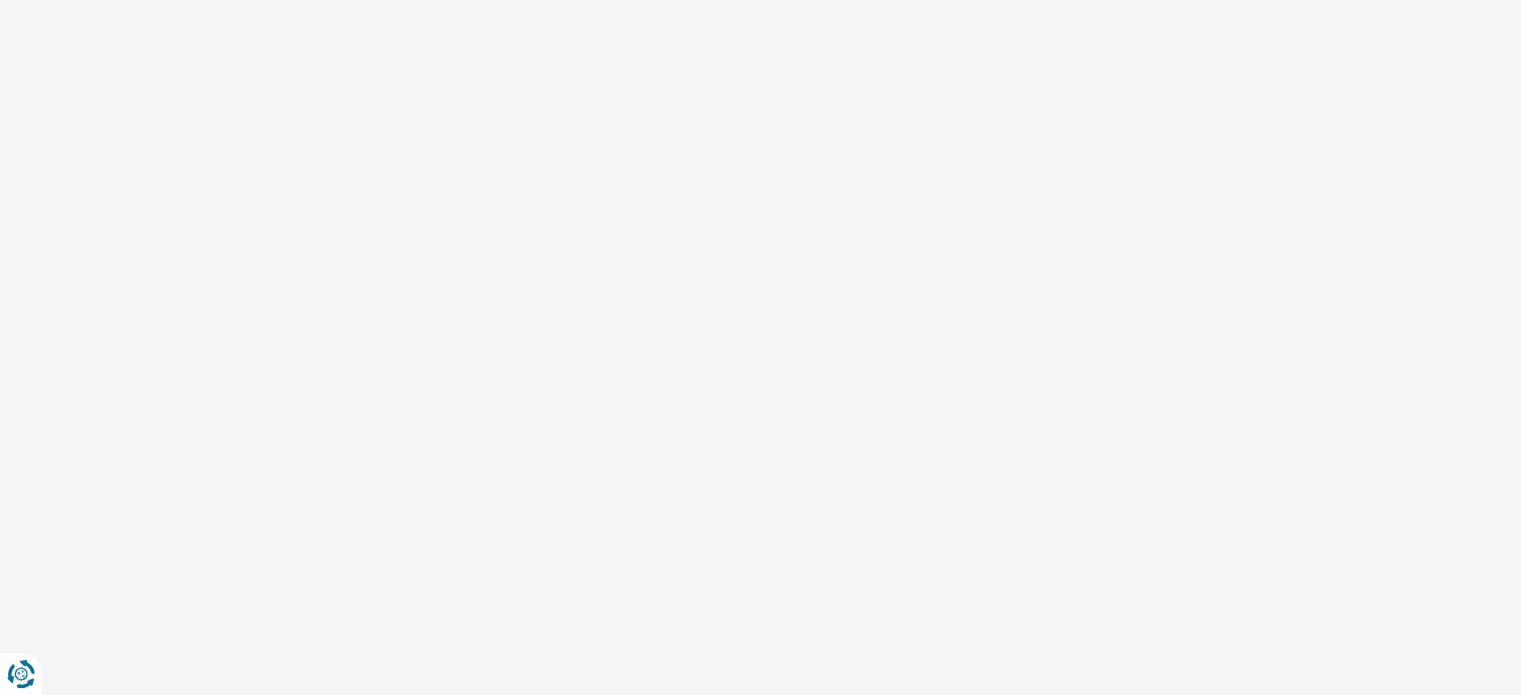 scroll, scrollTop: 0, scrollLeft: 0, axis: both 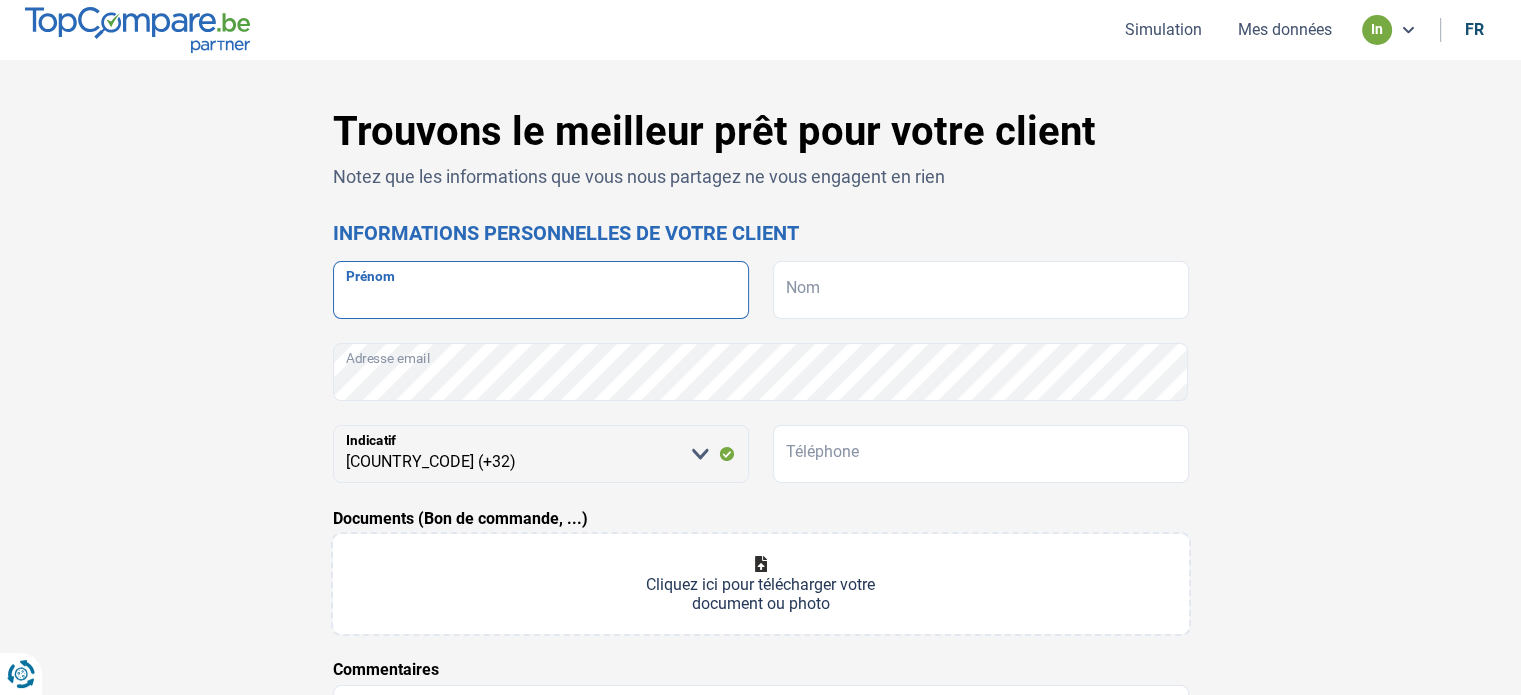 click on "Prénom" at bounding box center [541, 290] 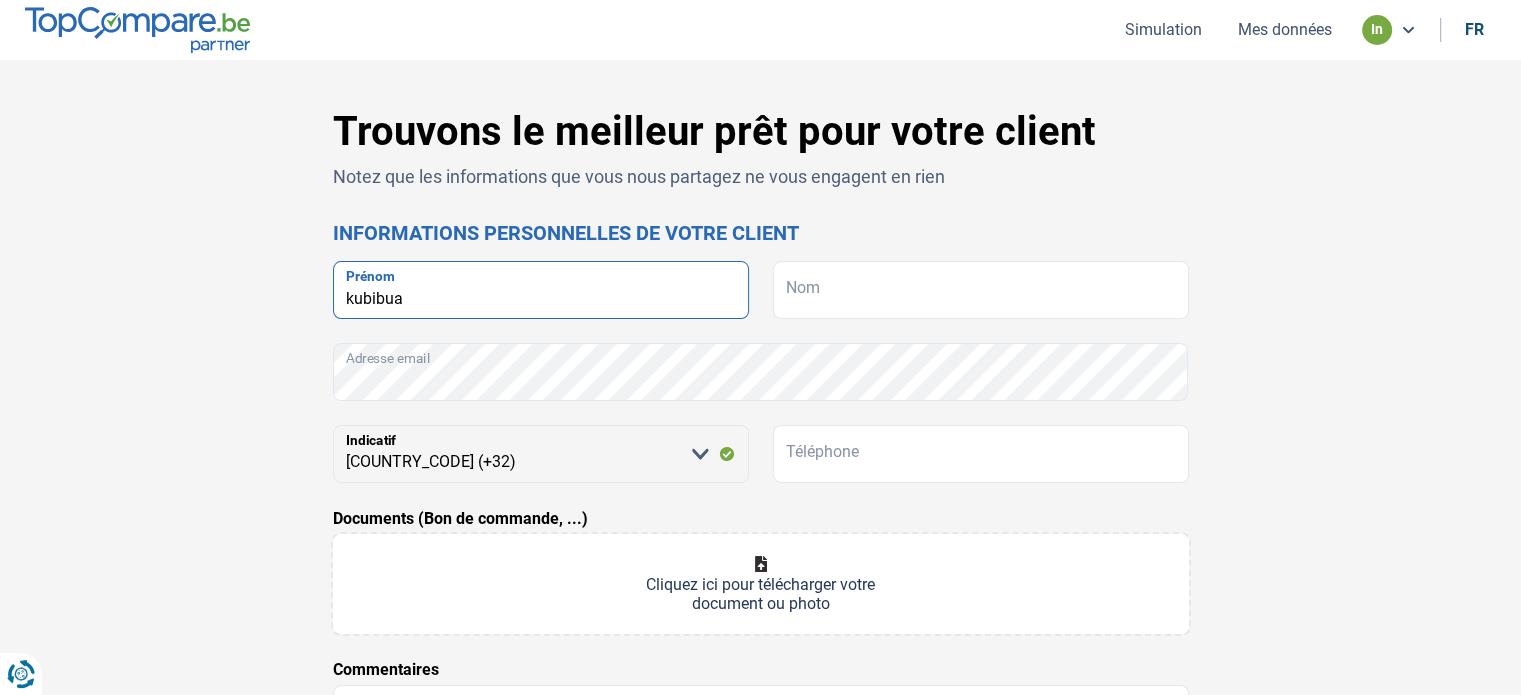 type on "kubibua" 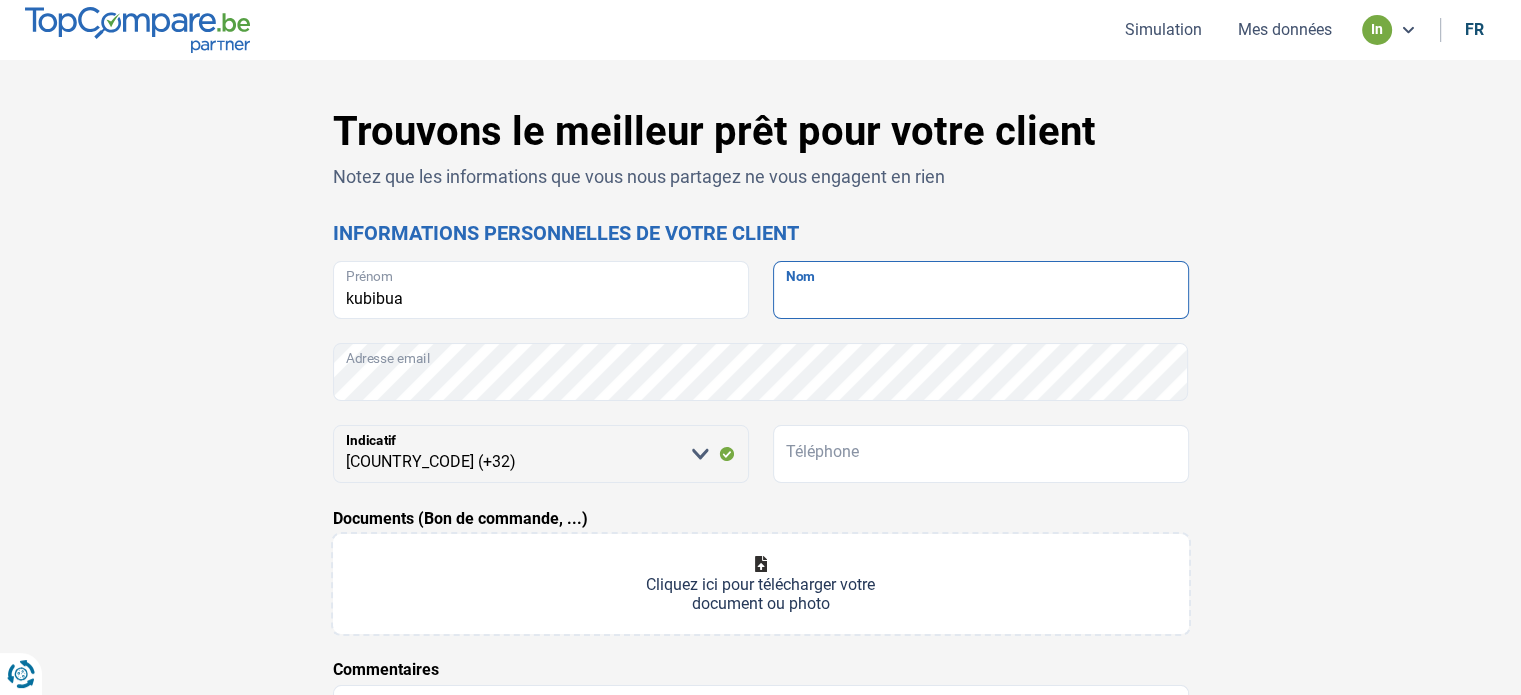 click on "Nom" at bounding box center (981, 290) 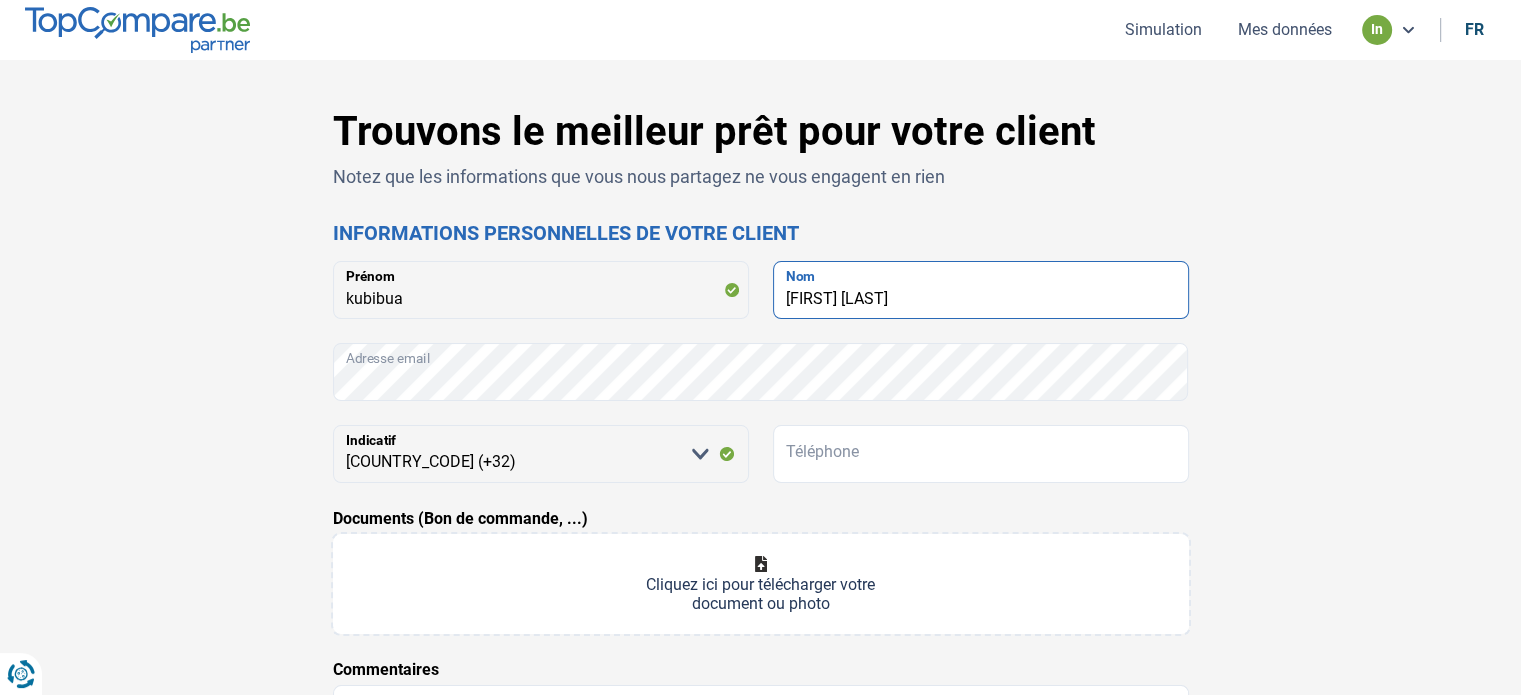 type on "[FIRST] [LAST]" 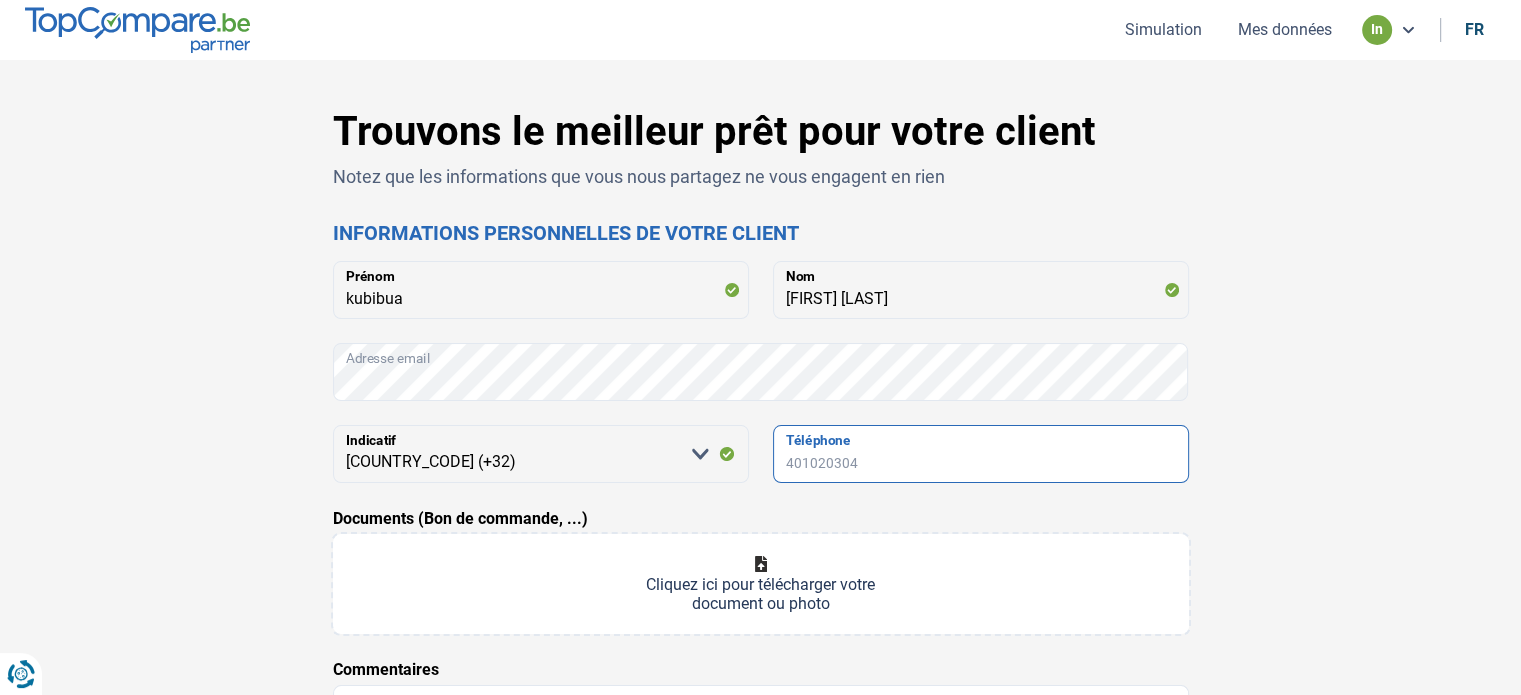 click on "Téléphone" at bounding box center [981, 454] 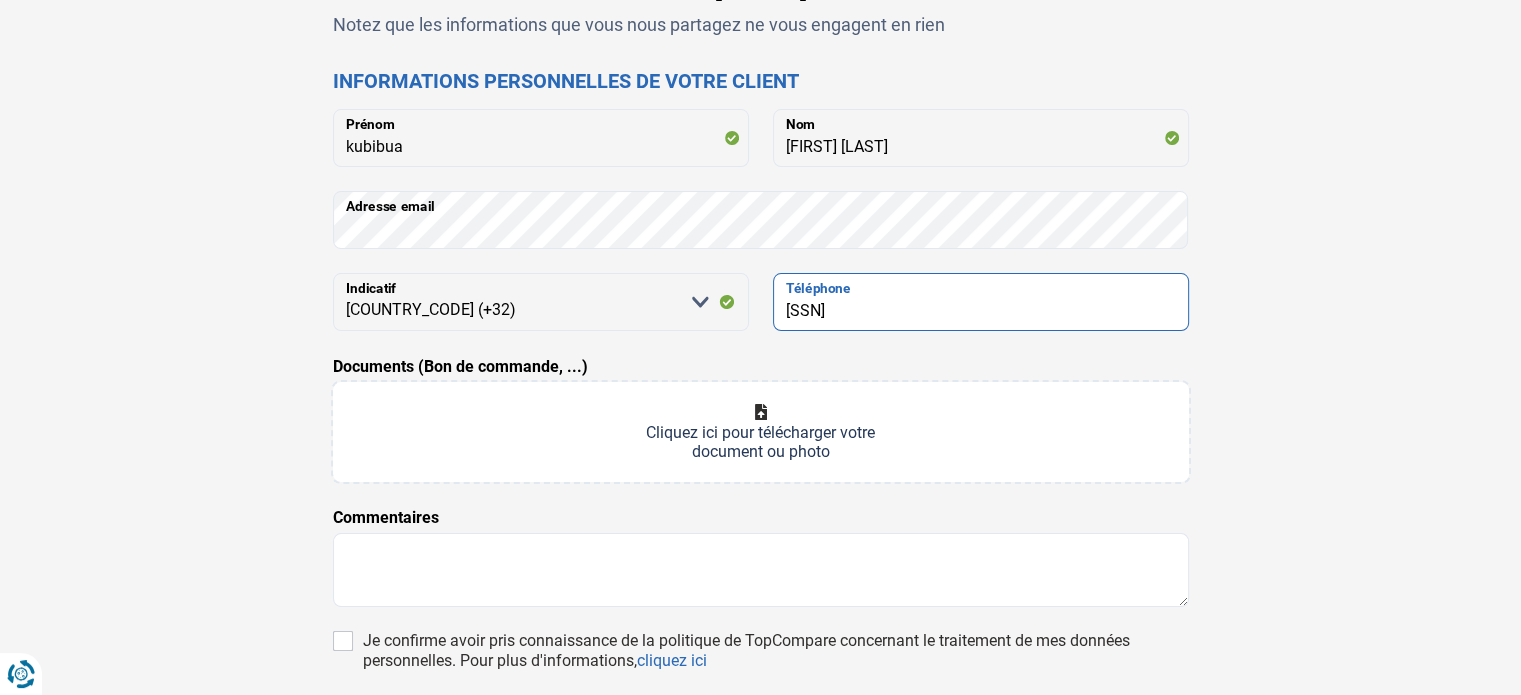 scroll, scrollTop: 200, scrollLeft: 0, axis: vertical 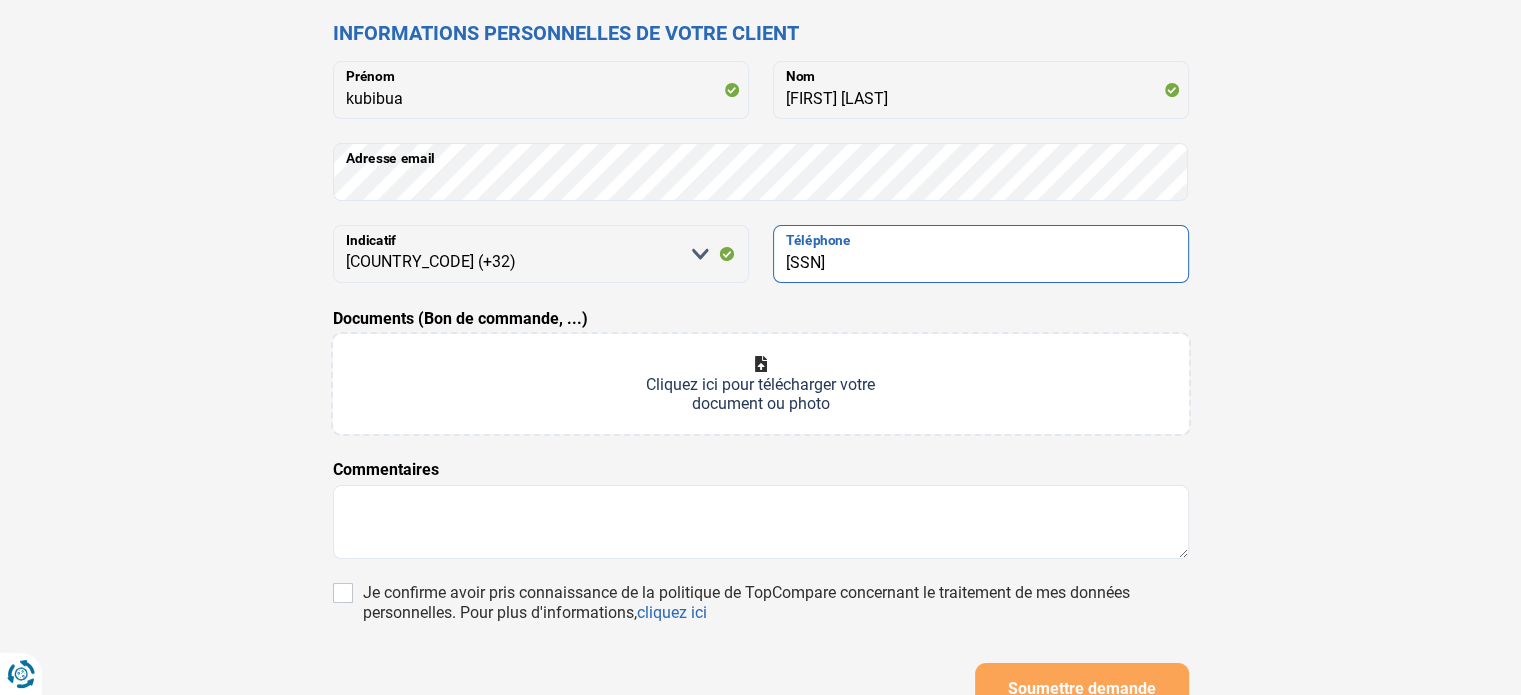 type on "[SSN]" 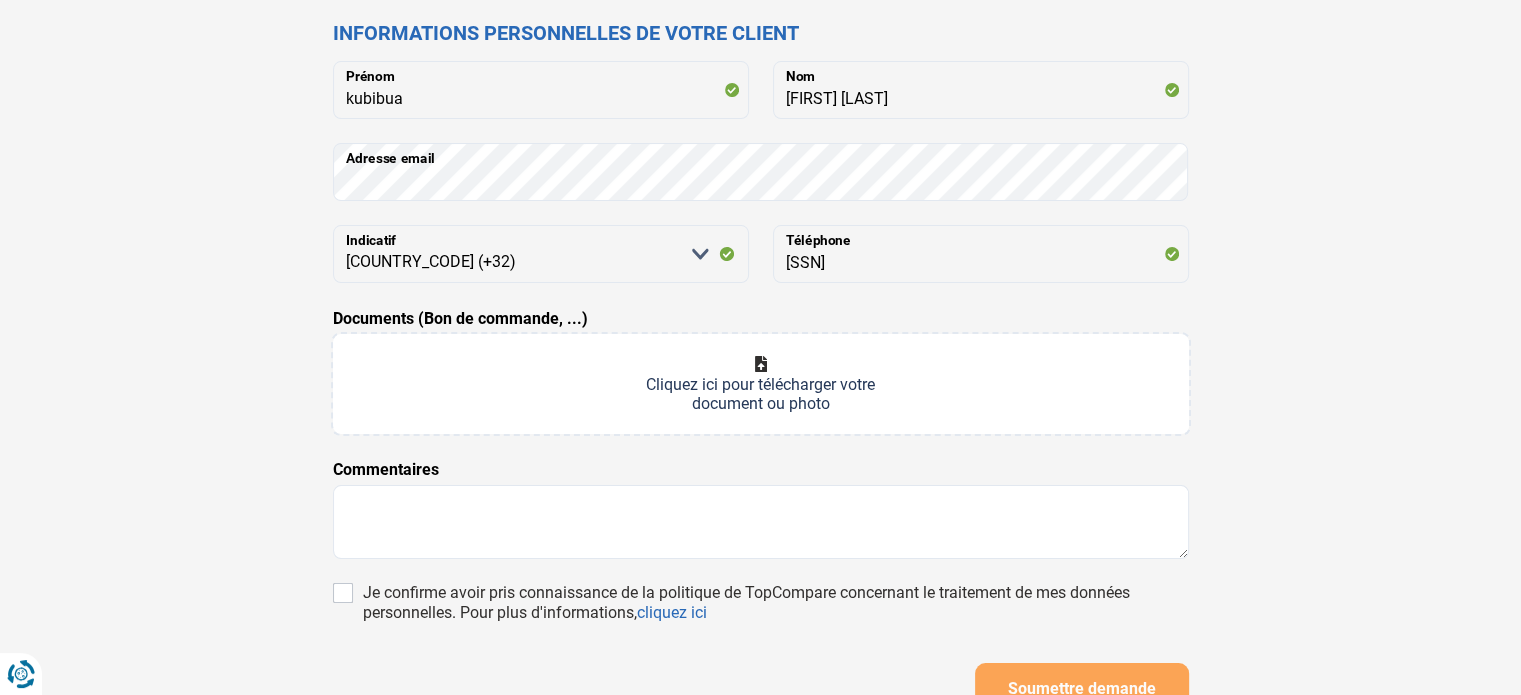 click on "Documents (Bon de commande, ...)" at bounding box center [761, 384] 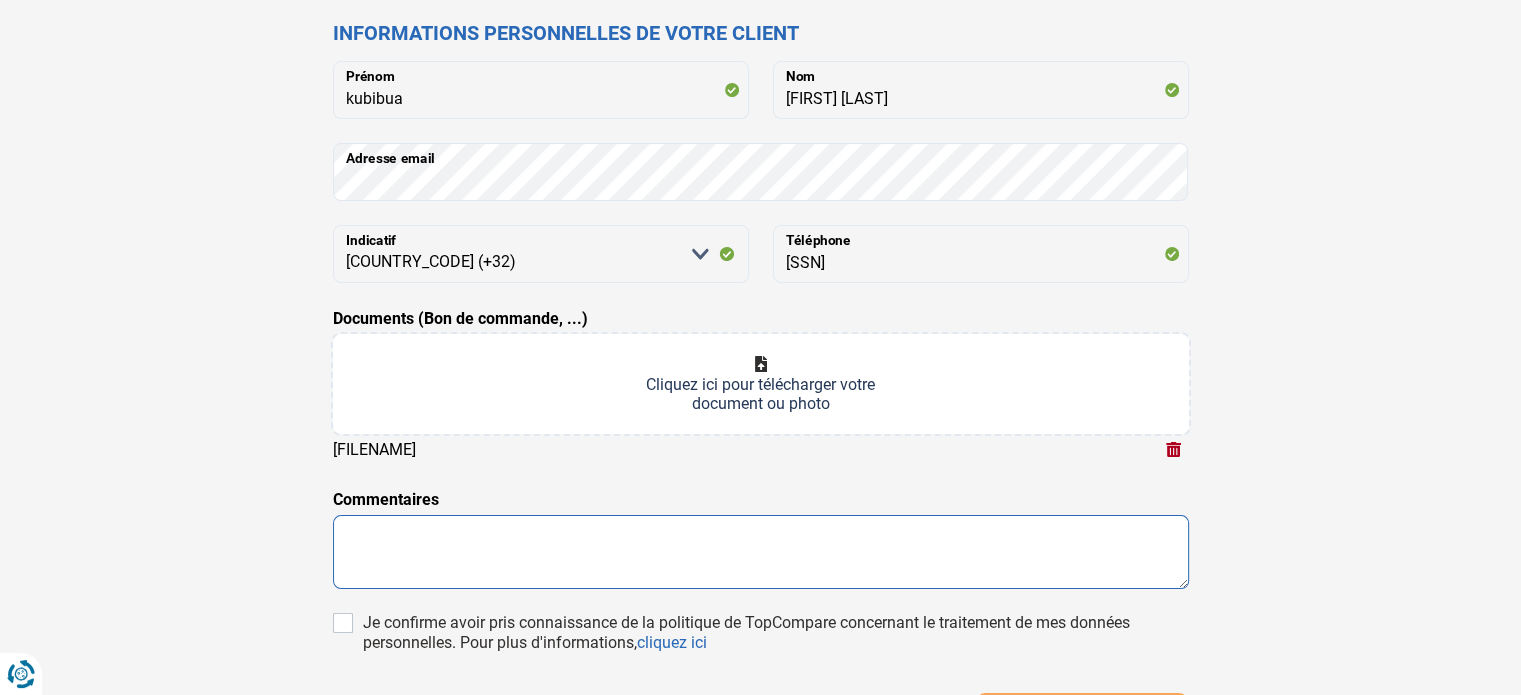 click at bounding box center [761, 552] 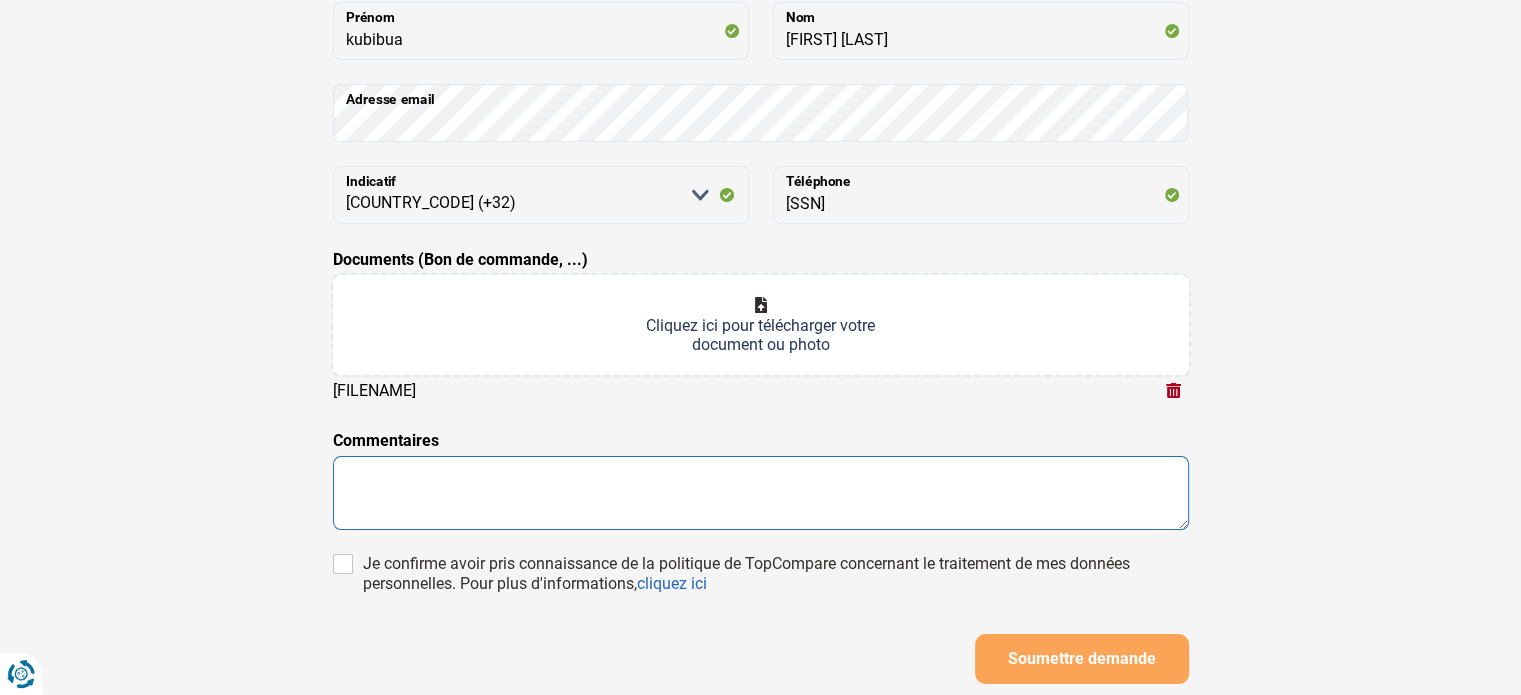 scroll, scrollTop: 432, scrollLeft: 0, axis: vertical 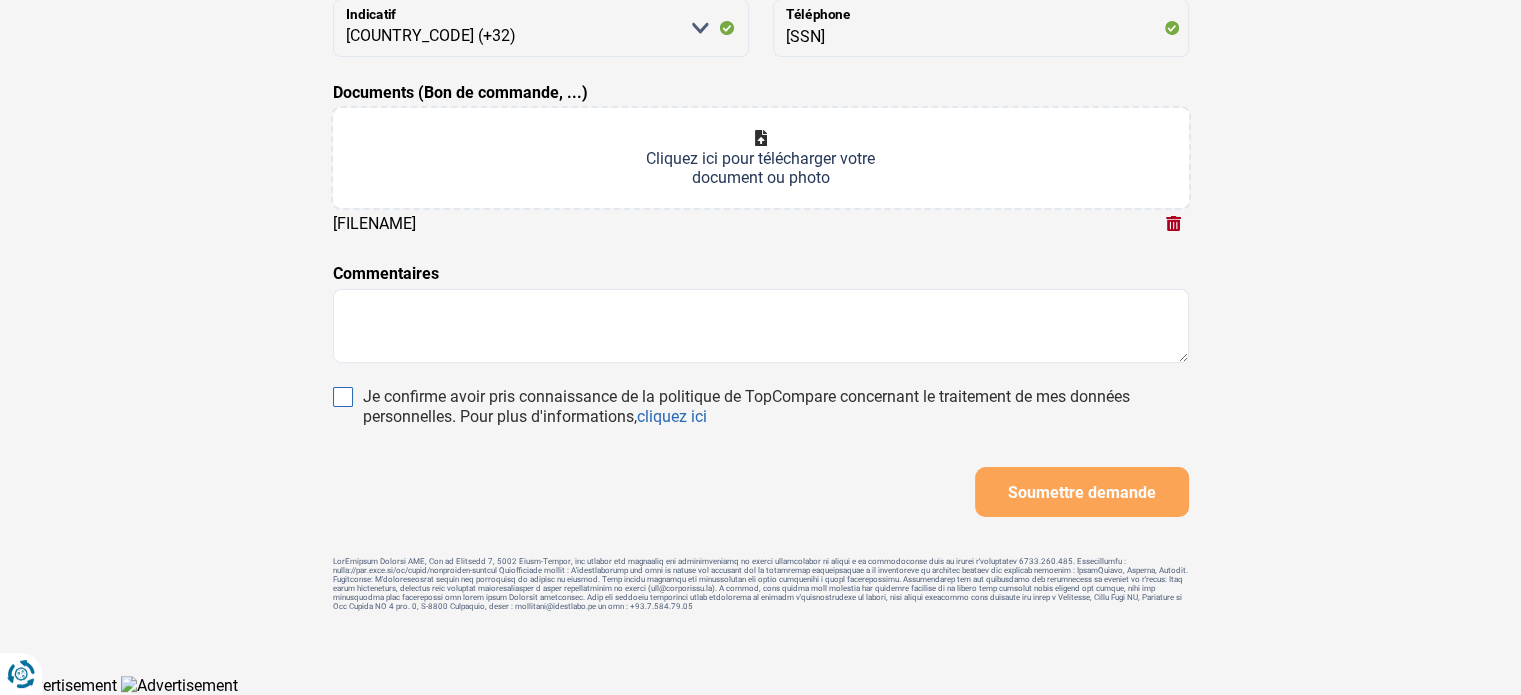 click on "Je confirme avoir pris connaissance de la politique de TopCompare concernant le traitement de mes données personnelles. Pour plus d'informations,  cliquez ici" at bounding box center (343, 397) 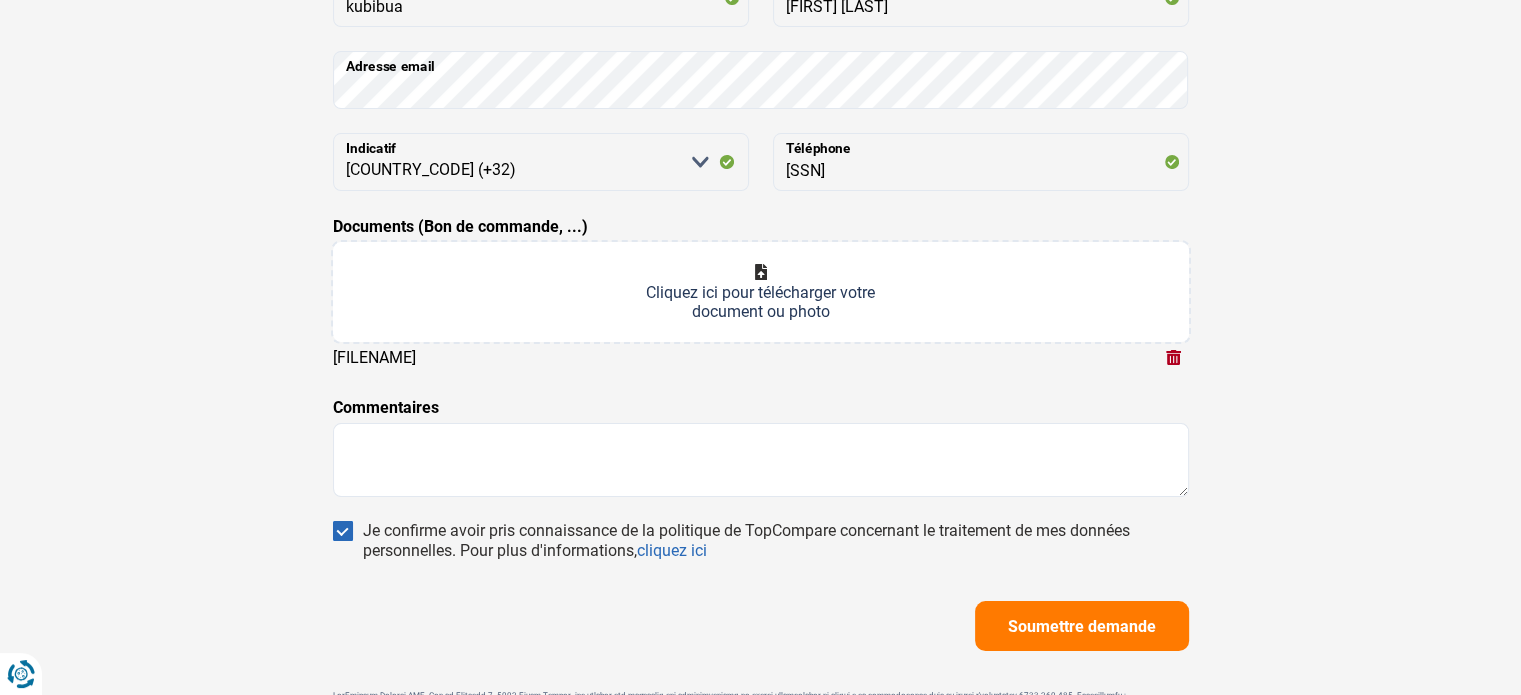 scroll, scrollTop: 300, scrollLeft: 0, axis: vertical 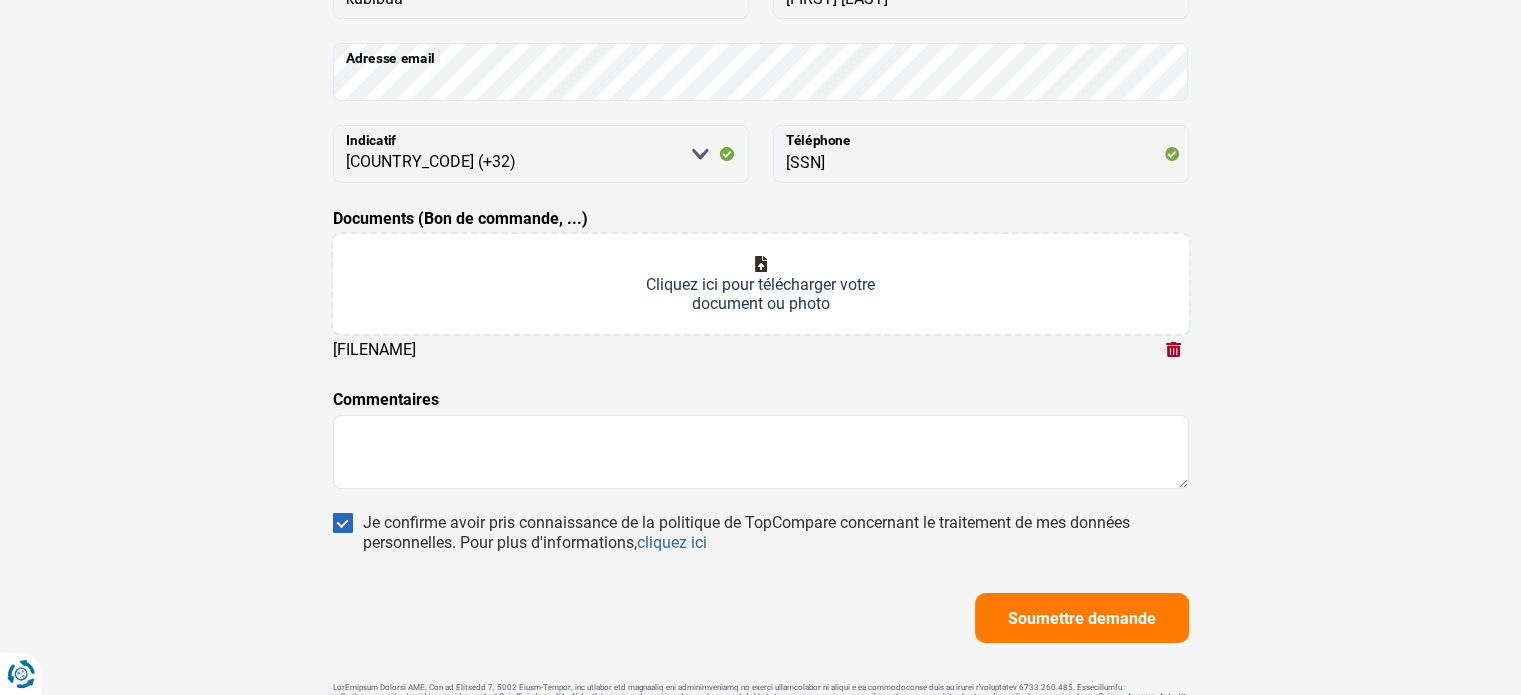 click on "Soumettre demande" at bounding box center [1082, 618] 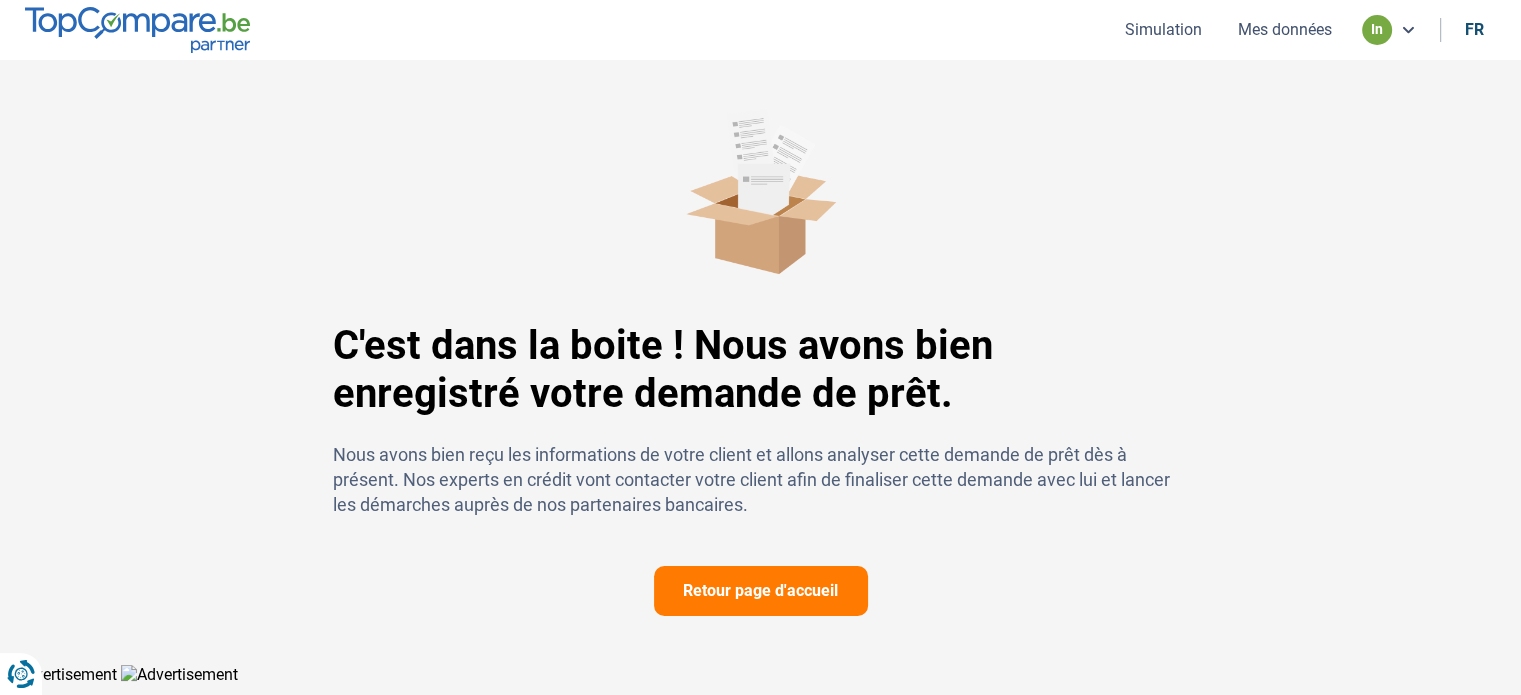 scroll, scrollTop: 0, scrollLeft: 0, axis: both 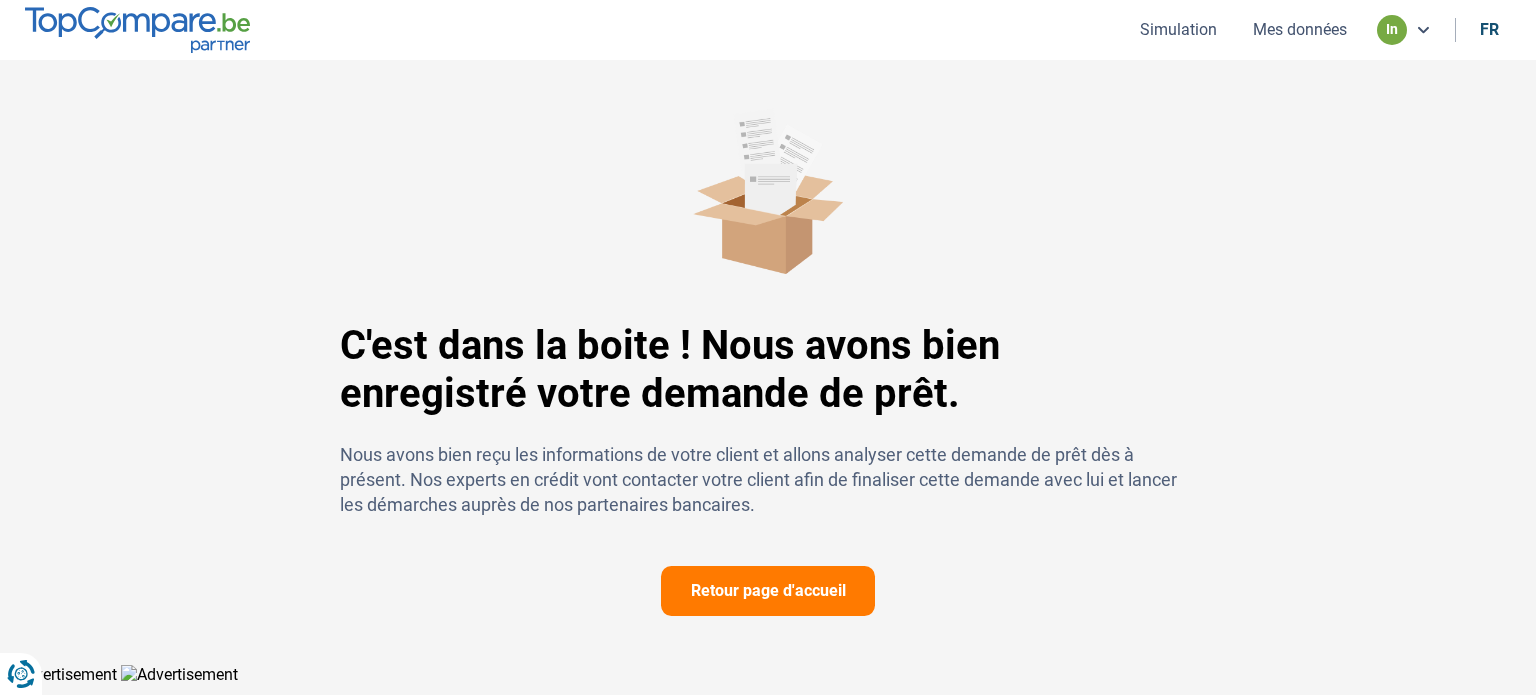 click on "Retour page d'accueil" at bounding box center (768, 591) 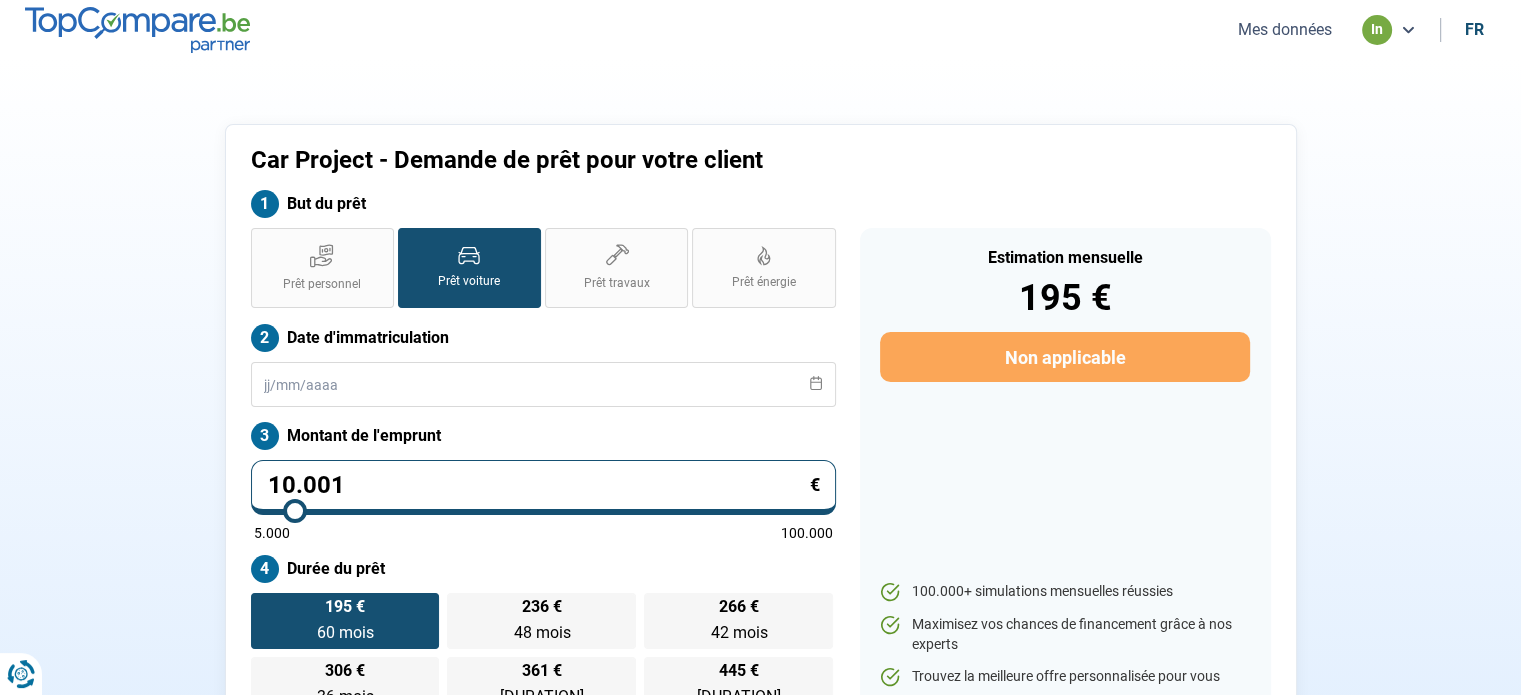 scroll, scrollTop: 4, scrollLeft: 0, axis: vertical 